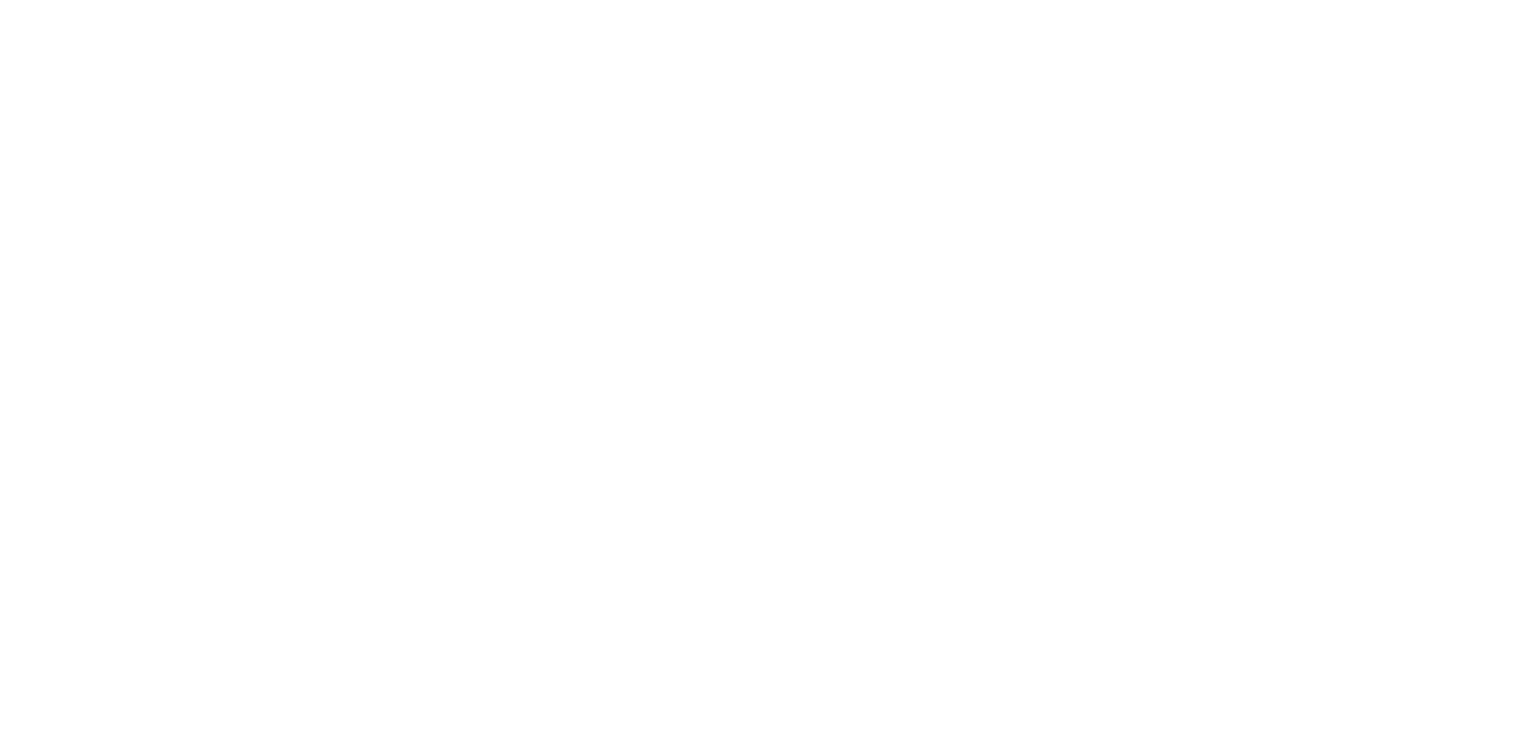 scroll, scrollTop: 0, scrollLeft: 0, axis: both 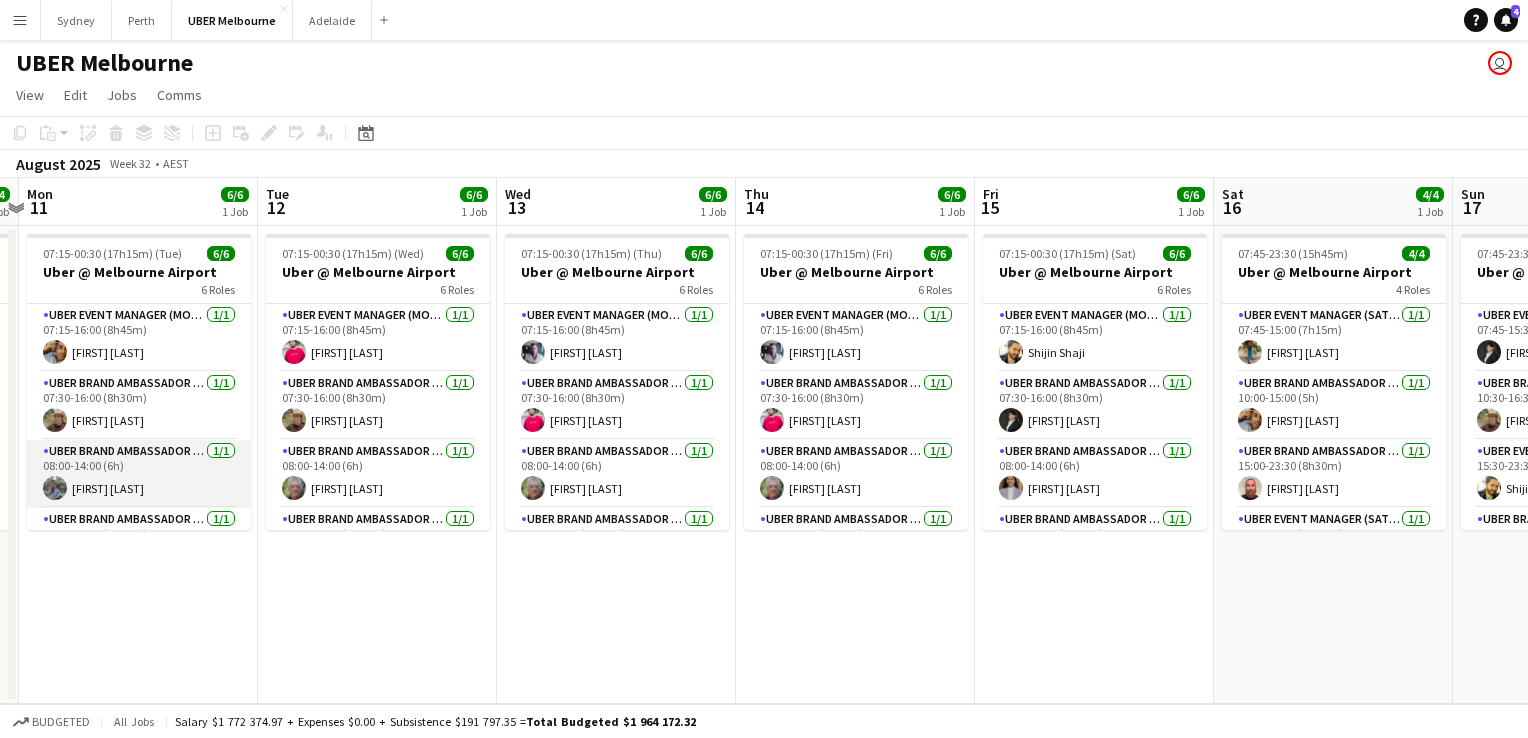 click on "[FIRST] [LAST]" at bounding box center [139, 474] 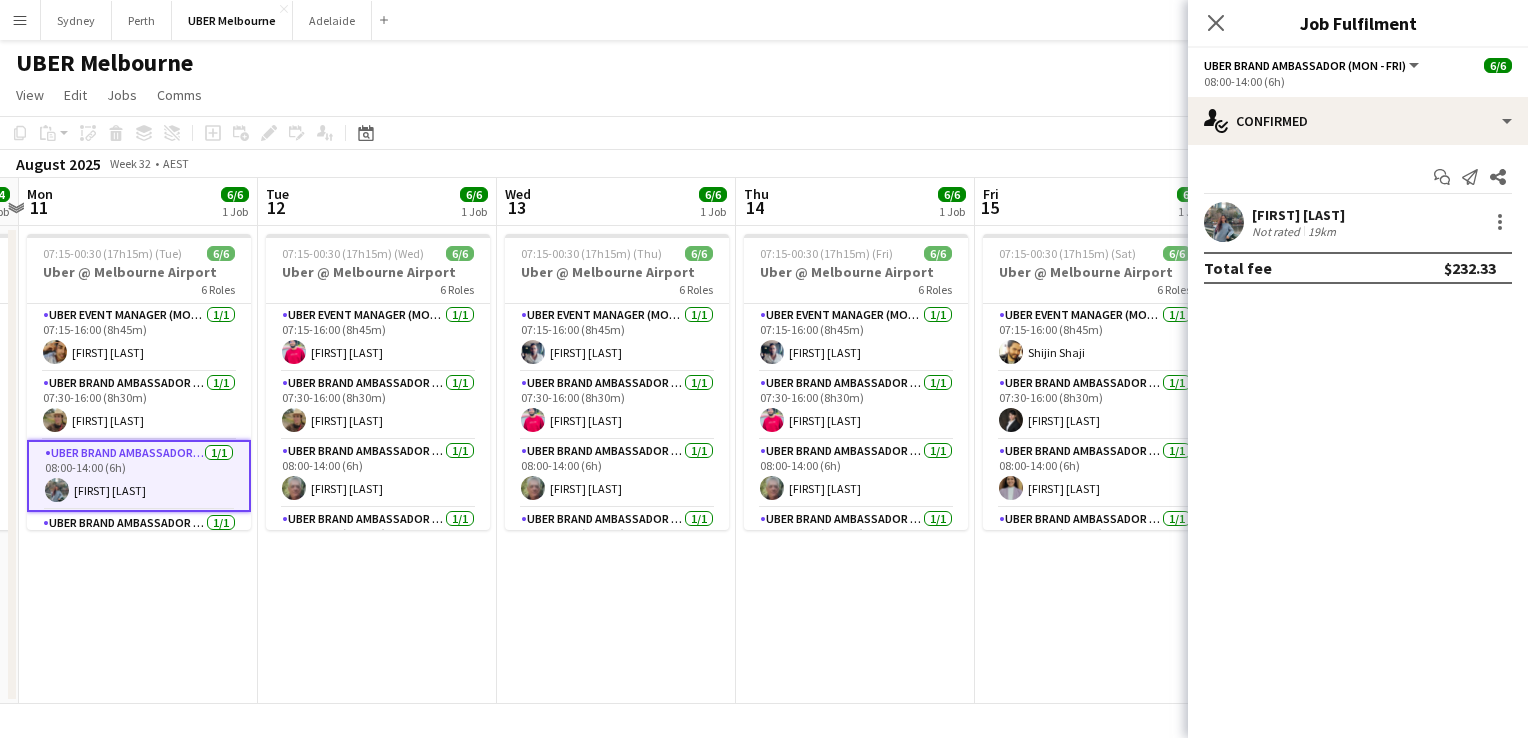 click on "[FIRST] [LAST]" at bounding box center (1298, 215) 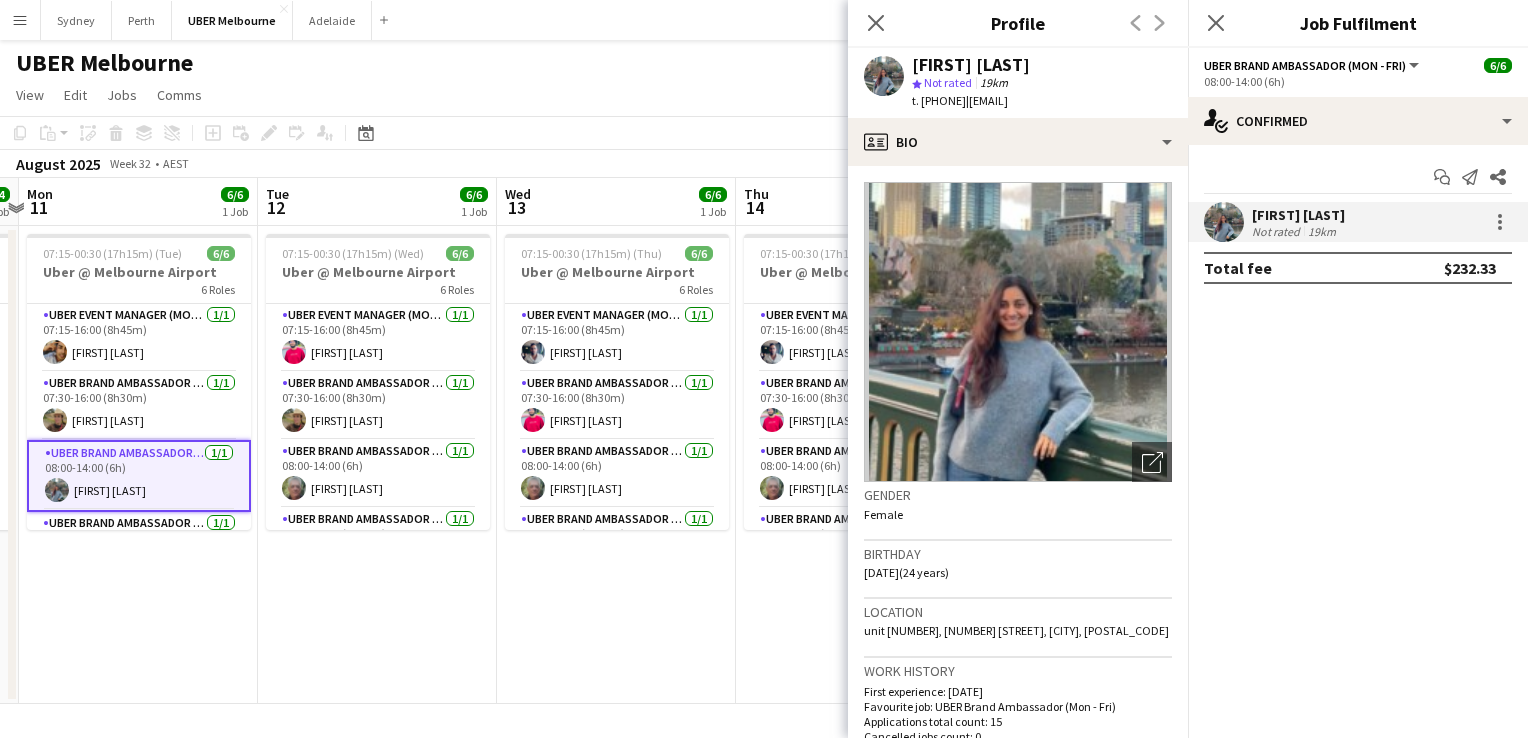 drag, startPoint x: 1174, startPoint y: 100, endPoint x: 1002, endPoint y: 109, distance: 172.2353 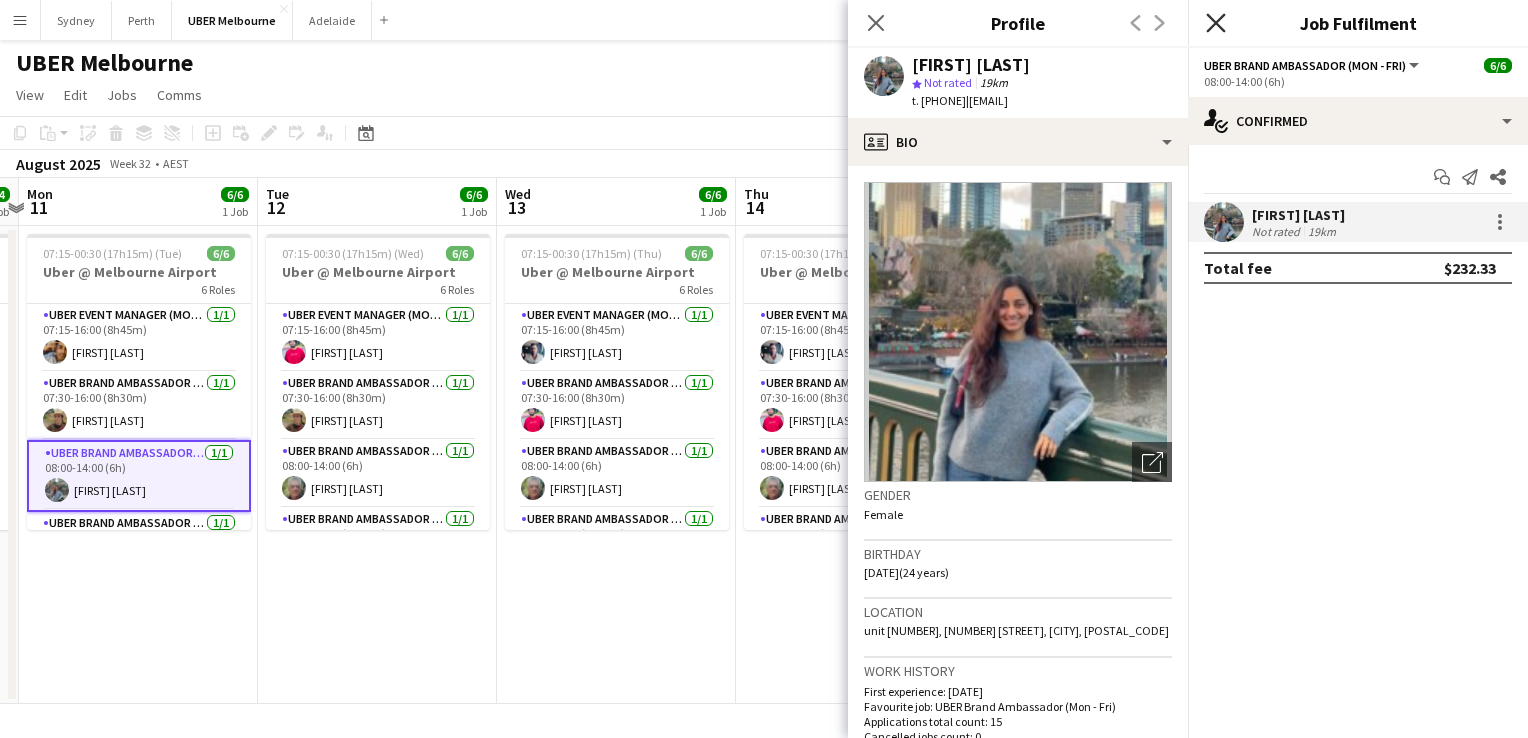 click on "Close pop-in" 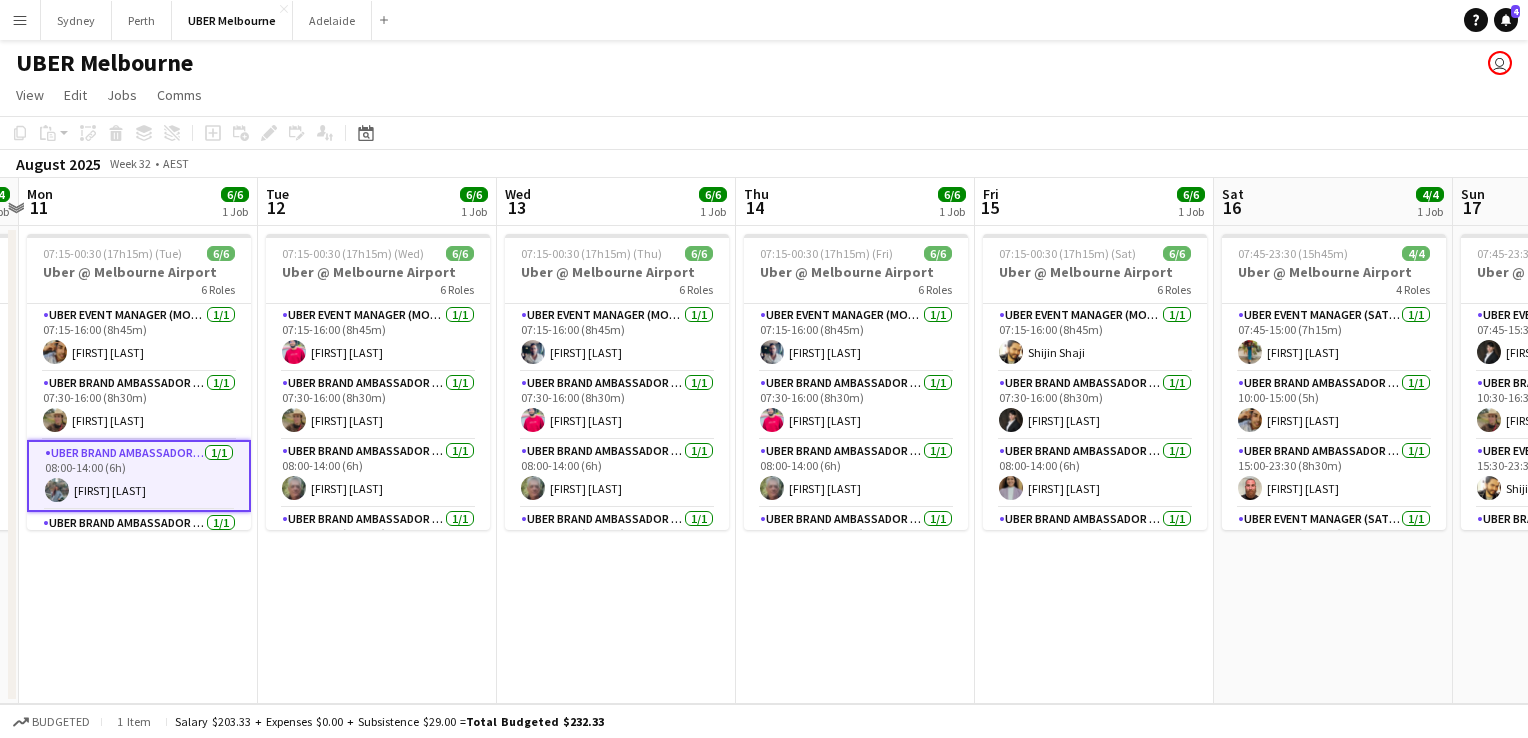 click on "[FIRST] [LAST]" at bounding box center (139, 476) 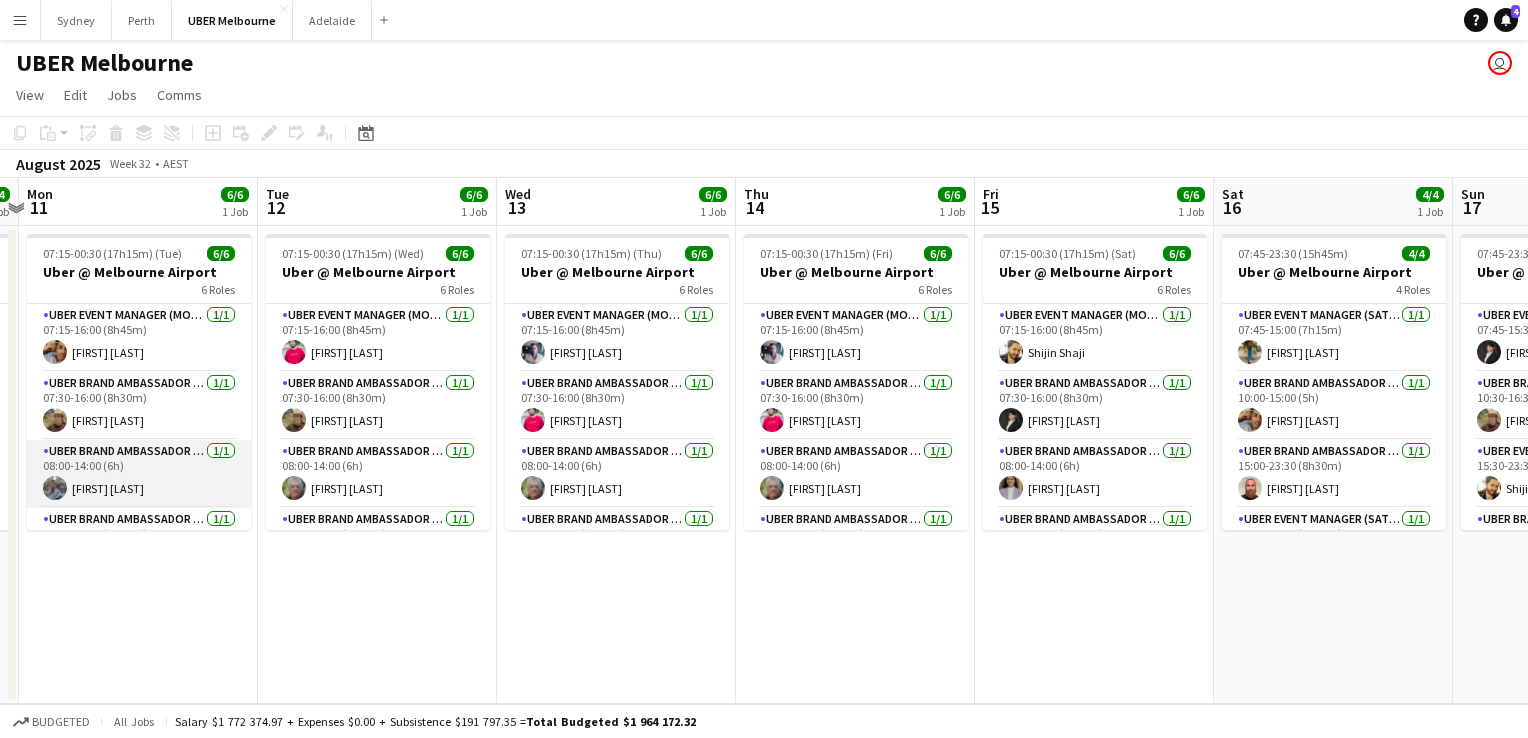 click on "[FIRST] [LAST]" at bounding box center (139, 474) 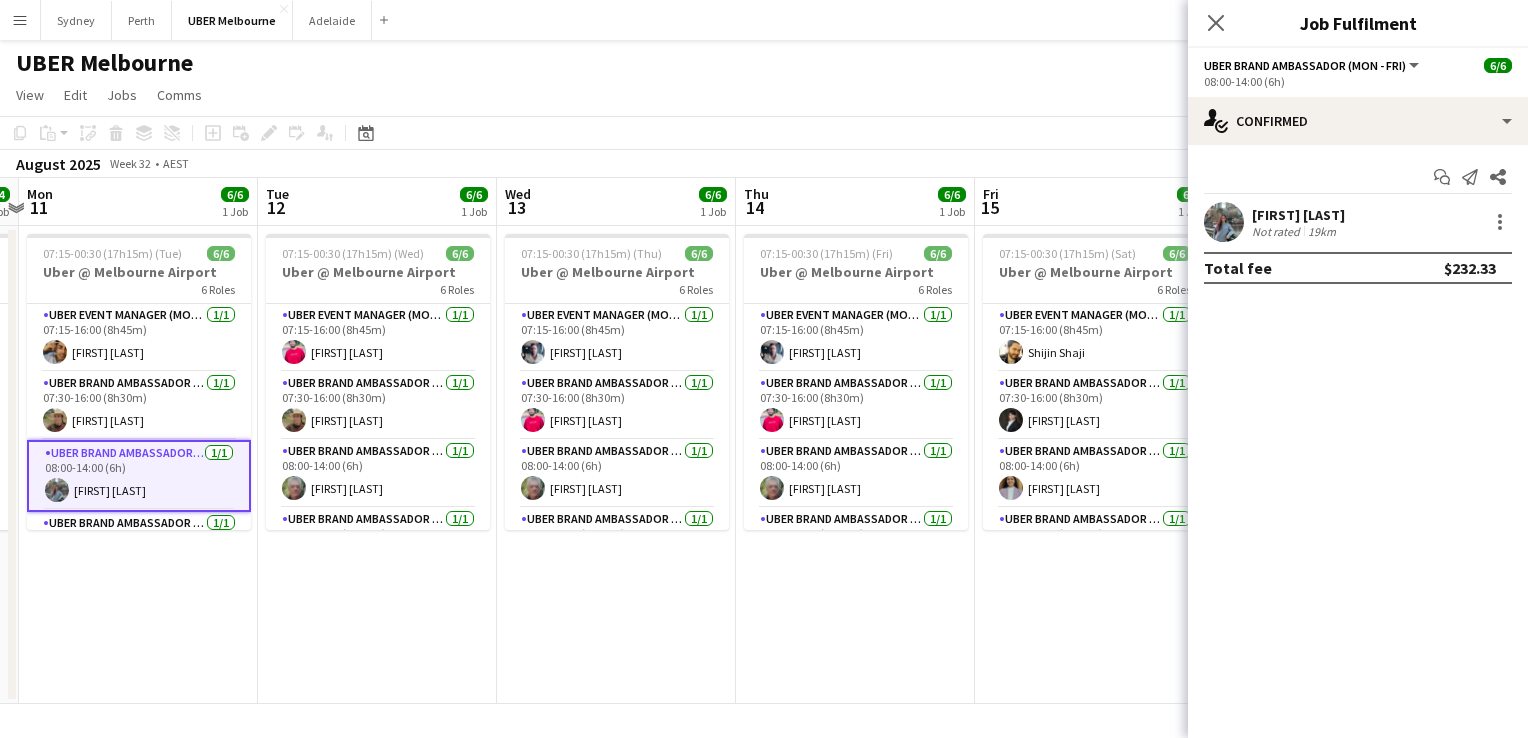 click on "[FIRST] [LAST]" at bounding box center (1298, 215) 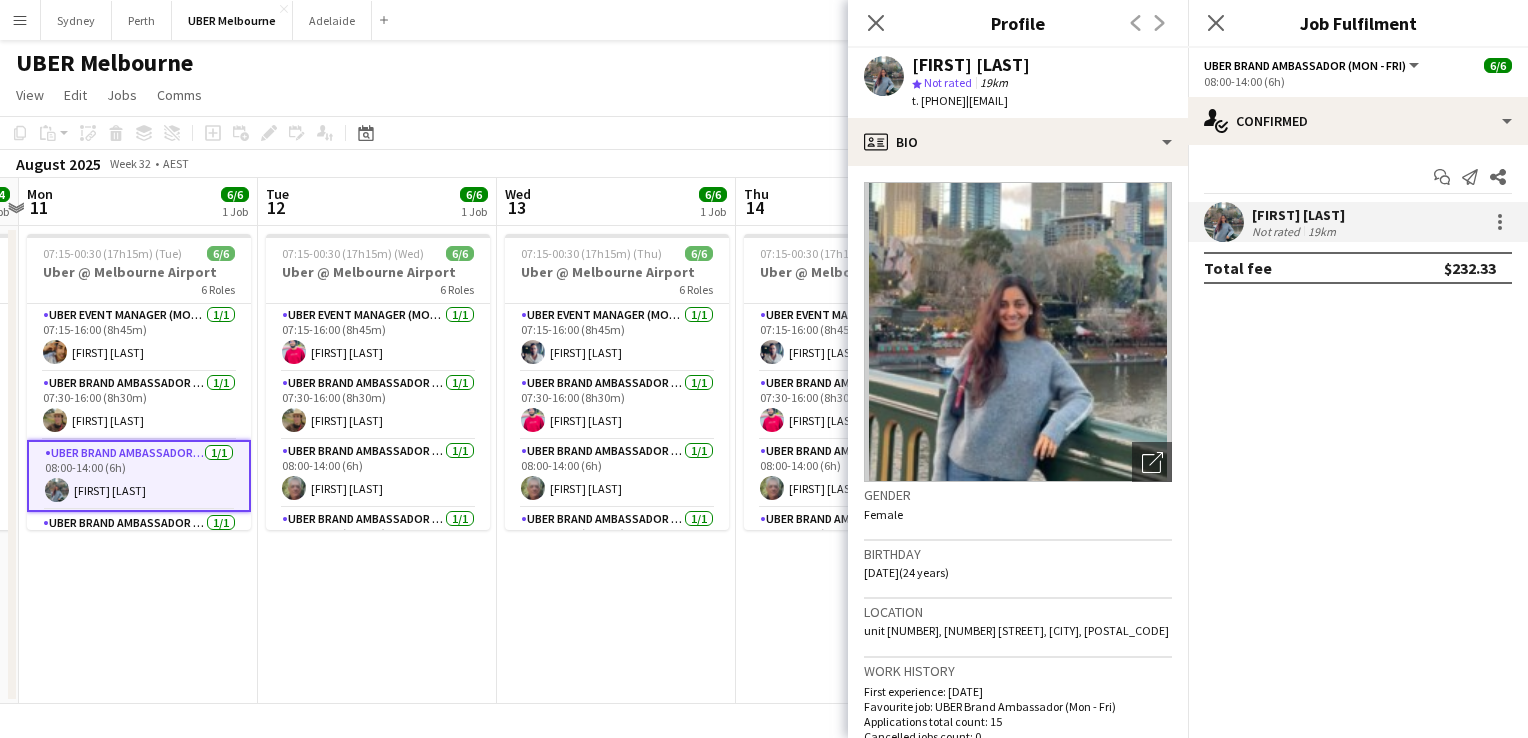 drag, startPoint x: 1181, startPoint y: 102, endPoint x: 1001, endPoint y: 106, distance: 180.04443 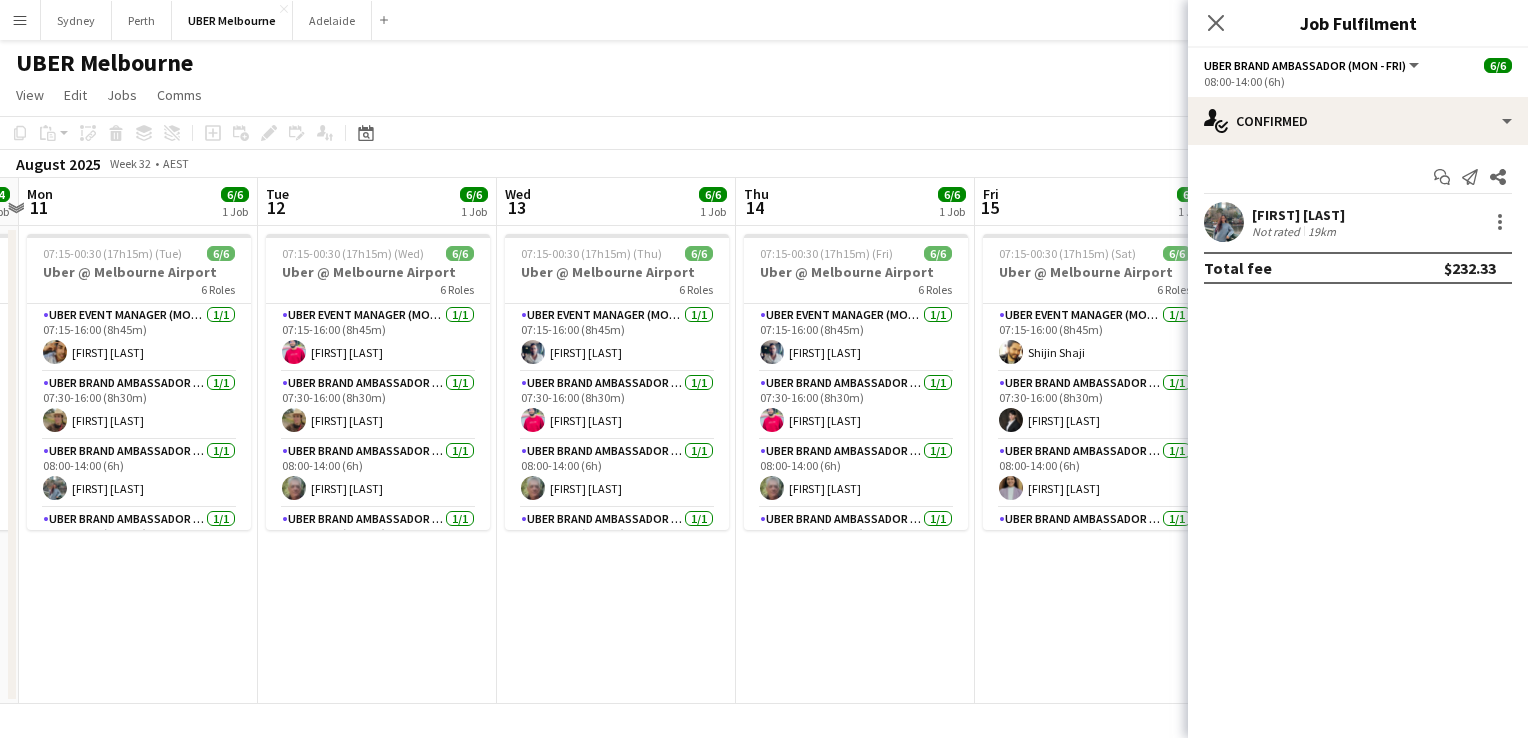 click on "[FIRST] [LAST]" at bounding box center [1298, 215] 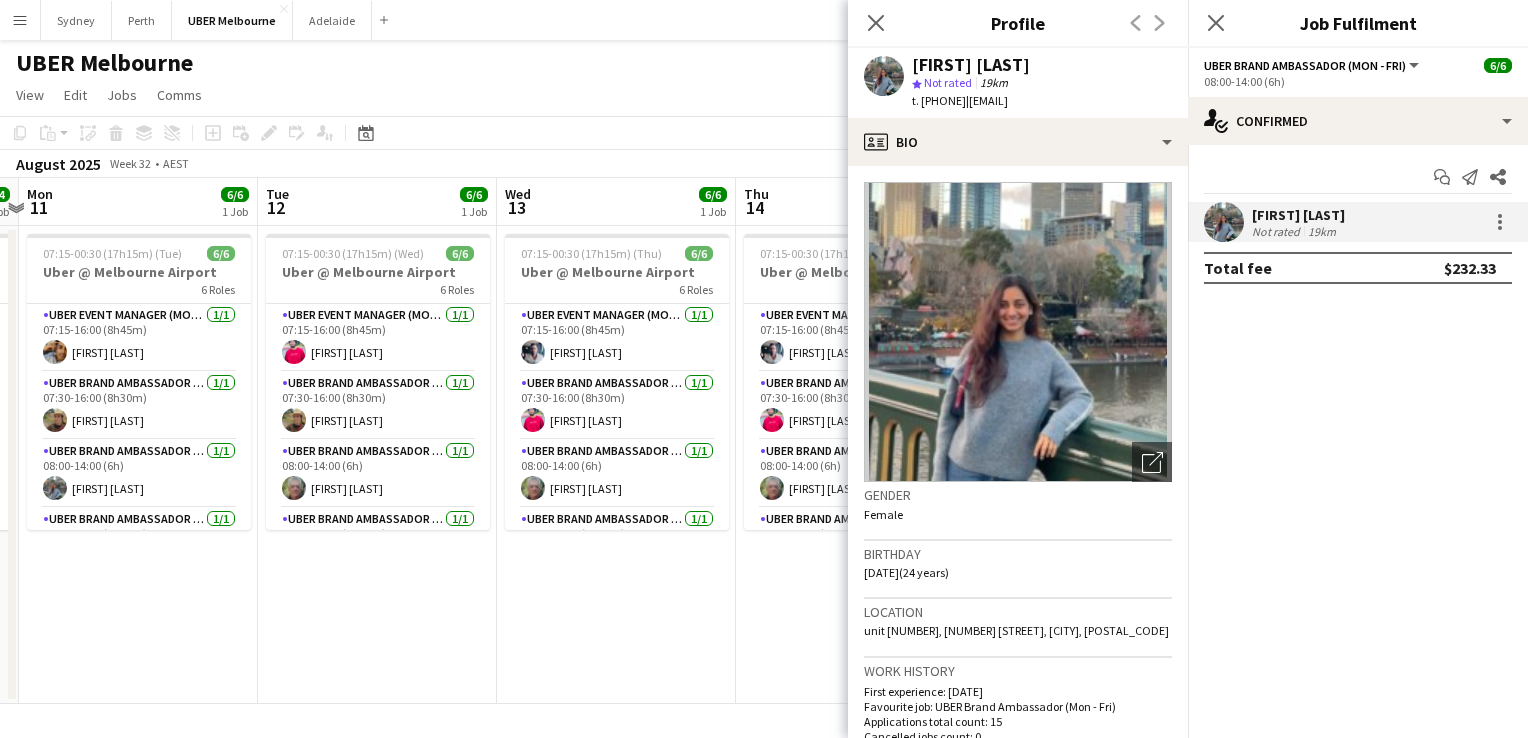 drag, startPoint x: 1174, startPoint y: 104, endPoint x: 1001, endPoint y: 101, distance: 173.02602 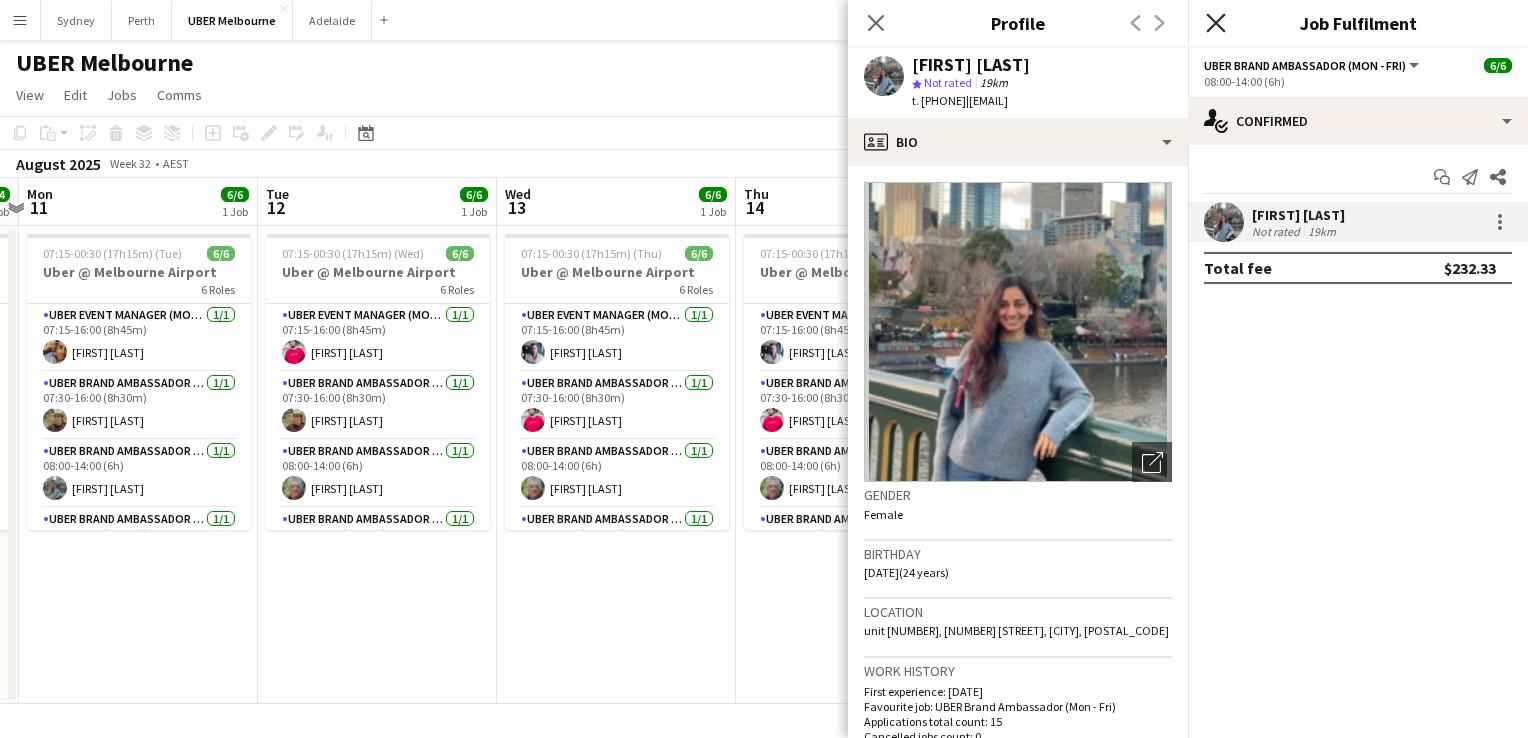 click on "Close pop-in" 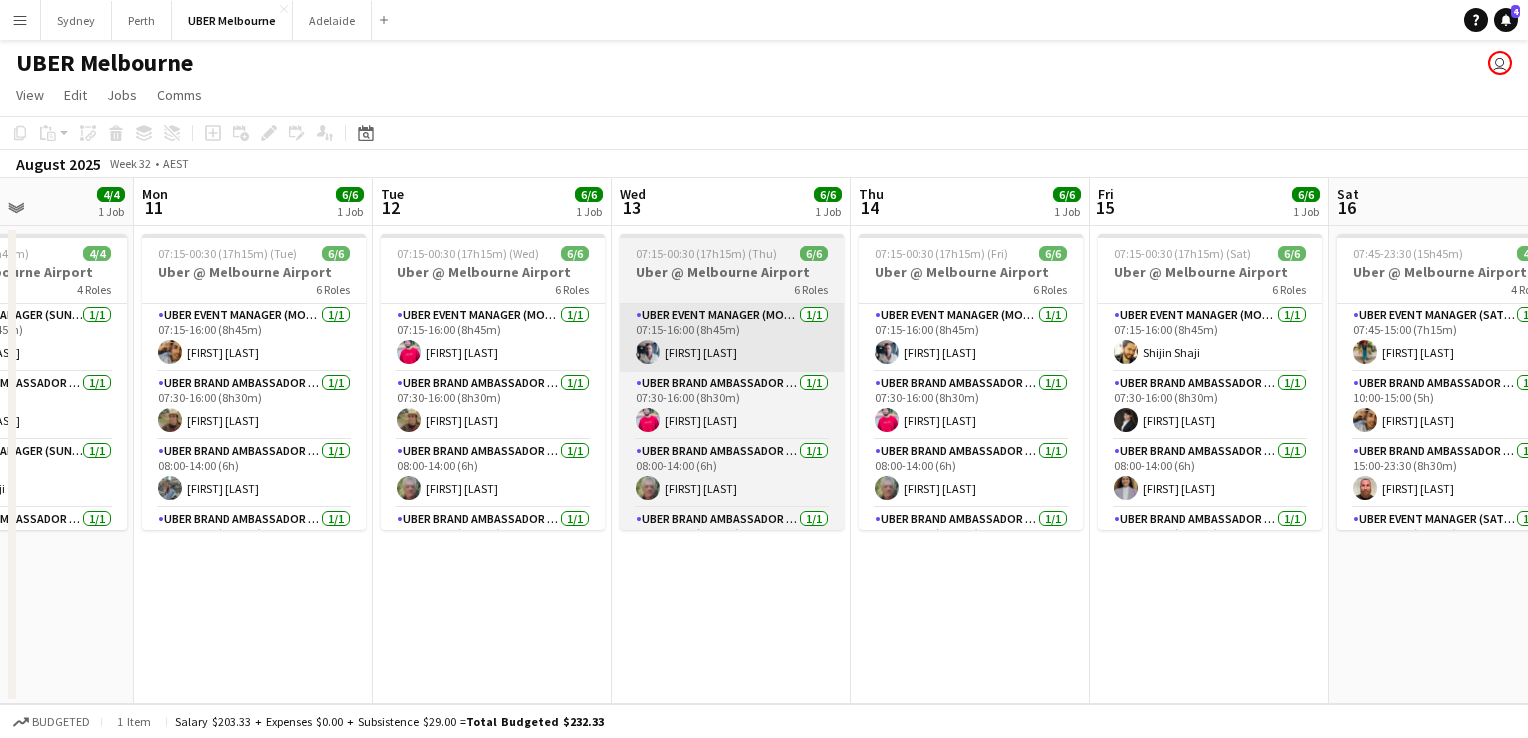 scroll, scrollTop: 0, scrollLeft: 585, axis: horizontal 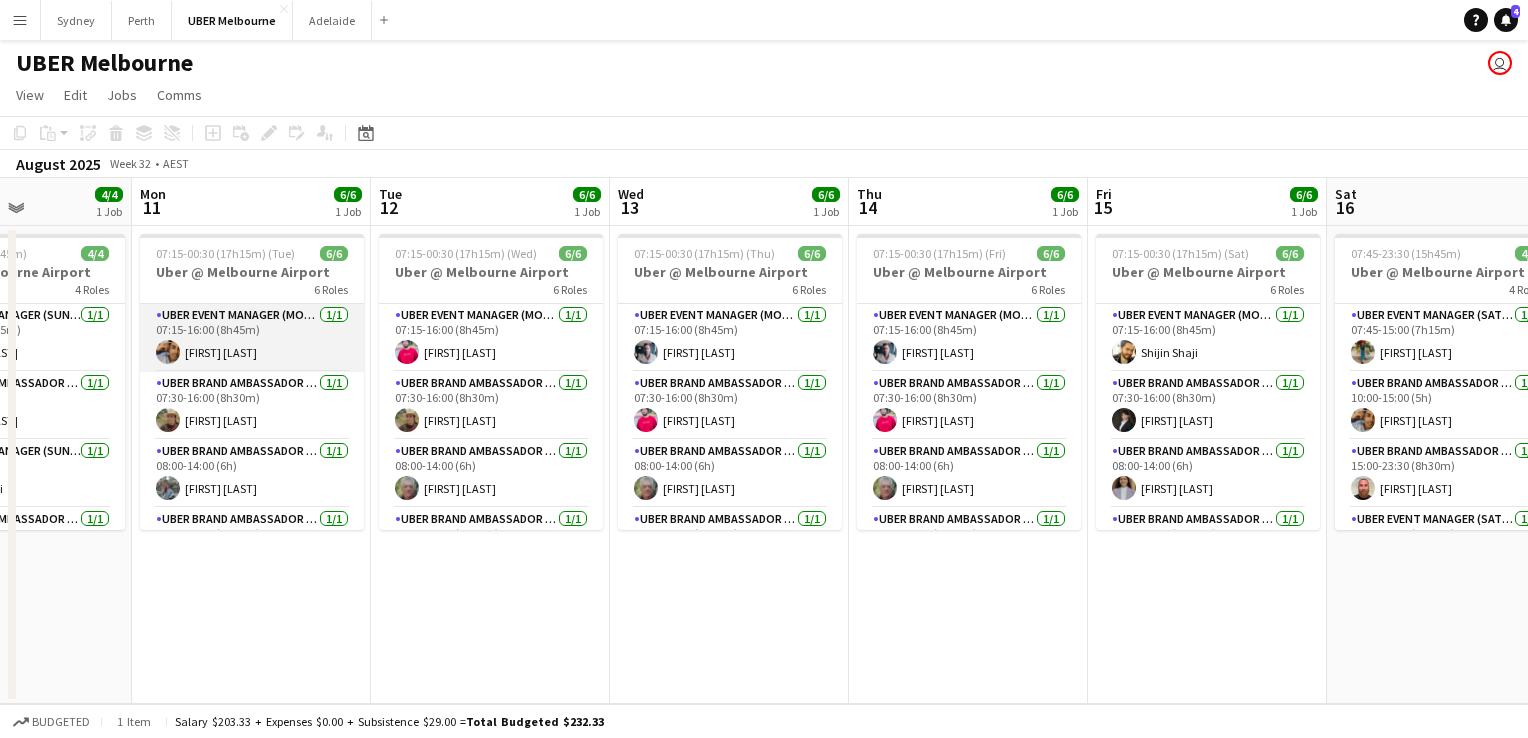 click on "[FIRST] [LAST]" at bounding box center (252, 338) 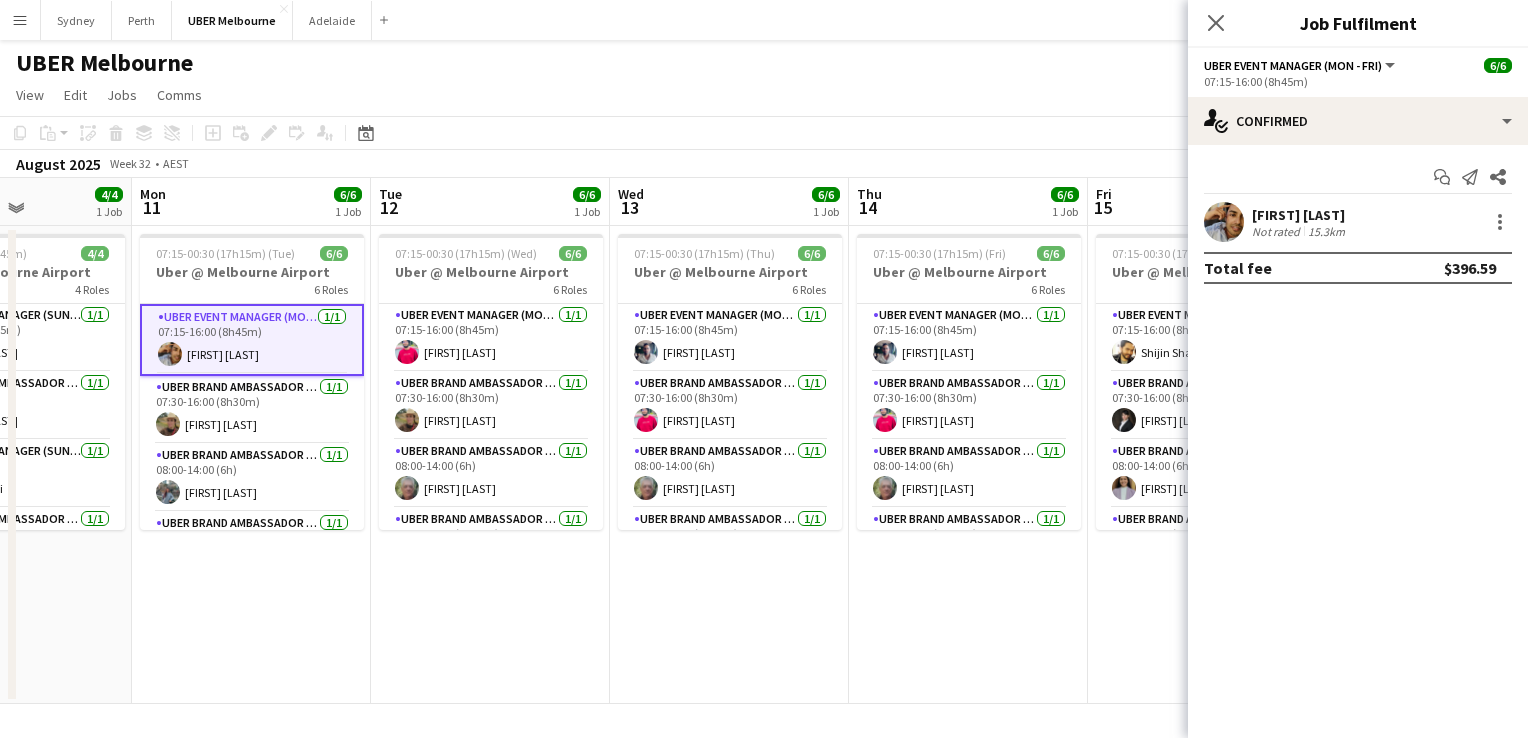 click on "[FIRST] [LAST]" at bounding box center (1300, 215) 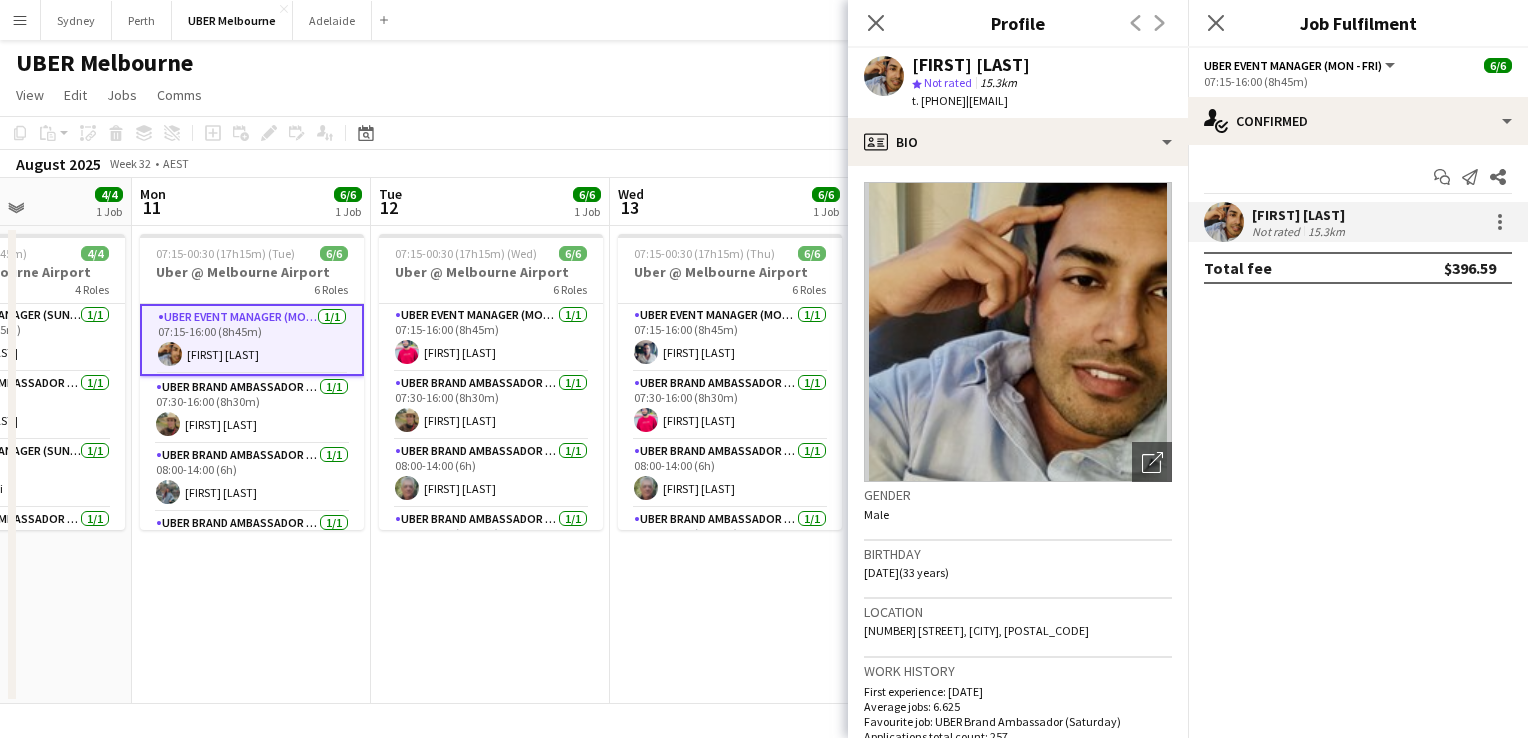 drag, startPoint x: 992, startPoint y: 102, endPoint x: 941, endPoint y: 103, distance: 51.009804 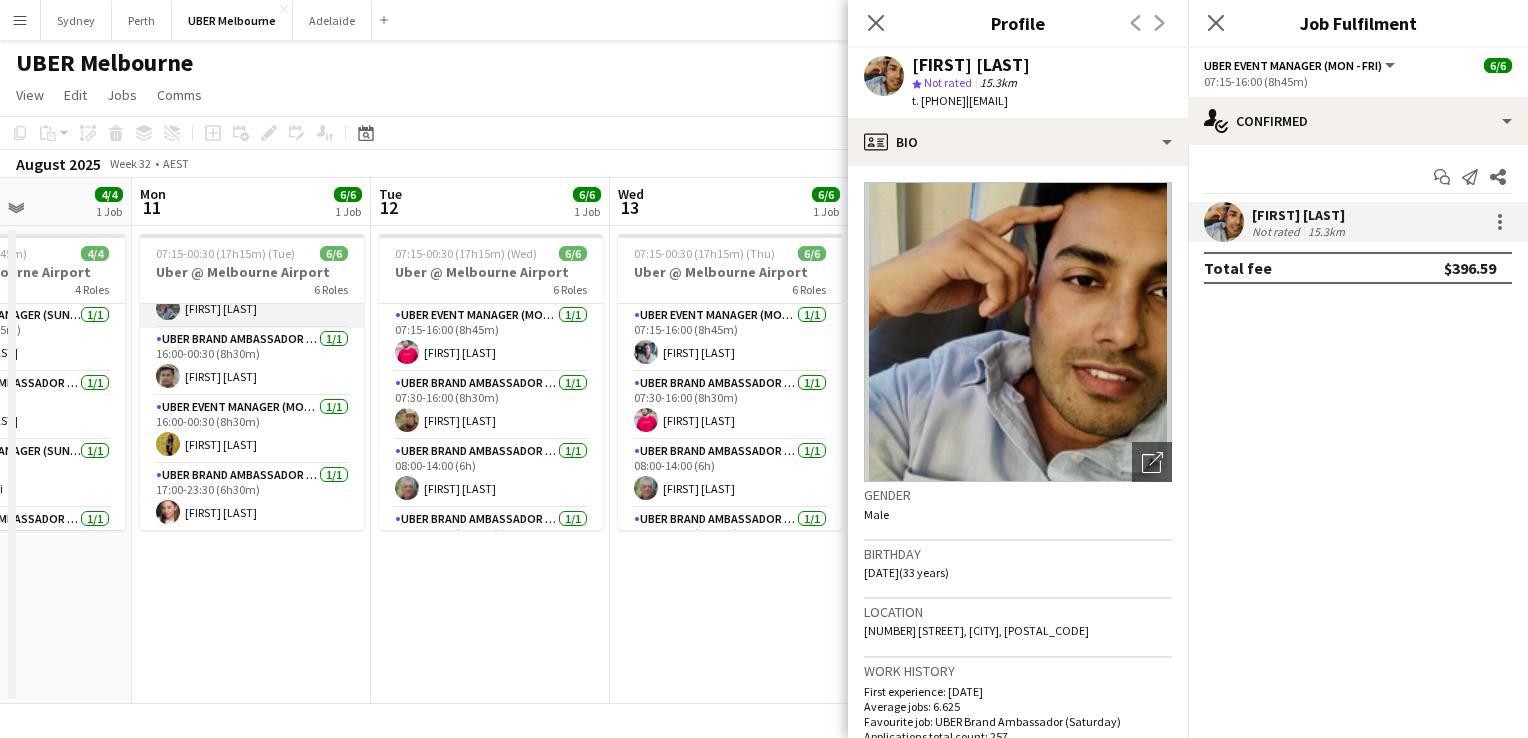 scroll, scrollTop: 184, scrollLeft: 0, axis: vertical 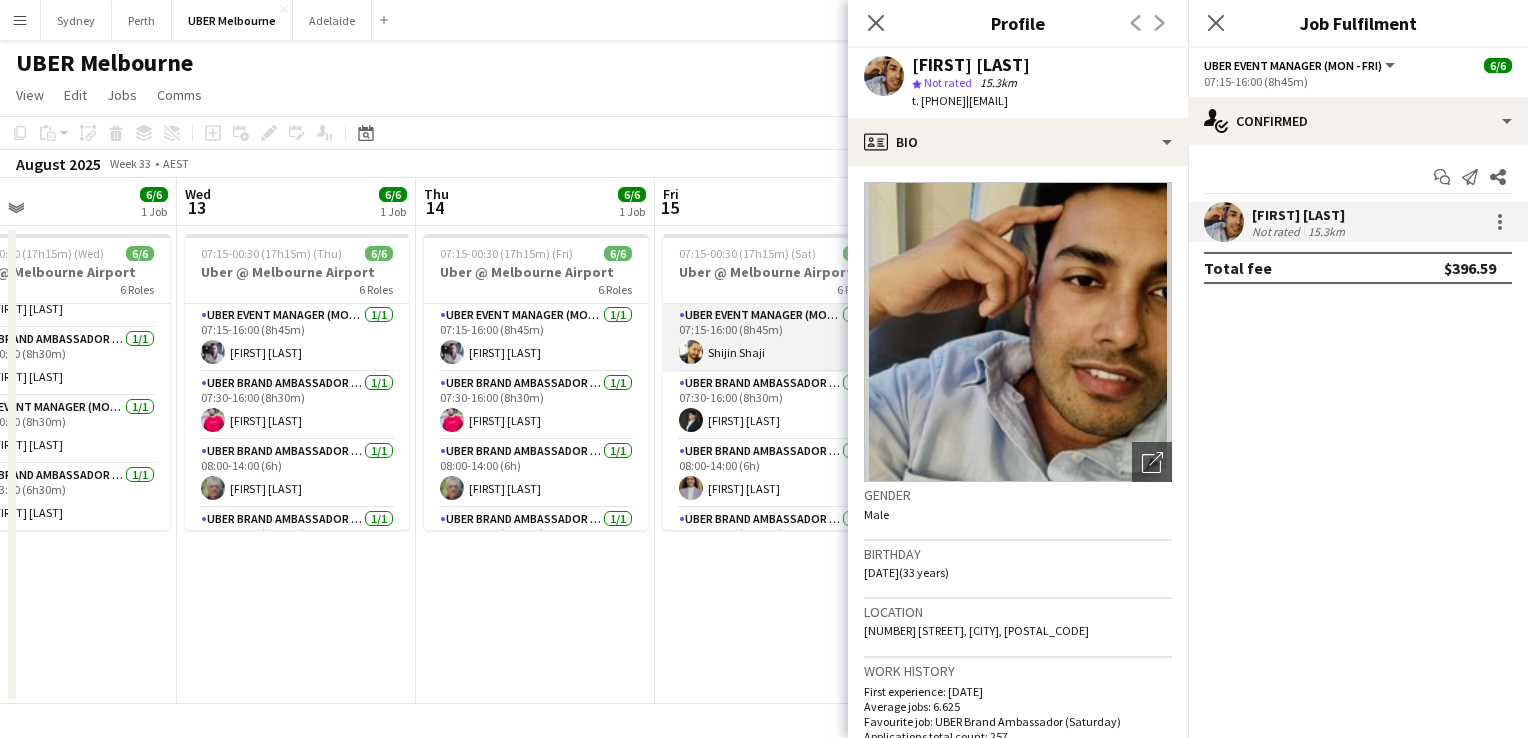 click on "[FIRST] [LAST]" at bounding box center [775, 338] 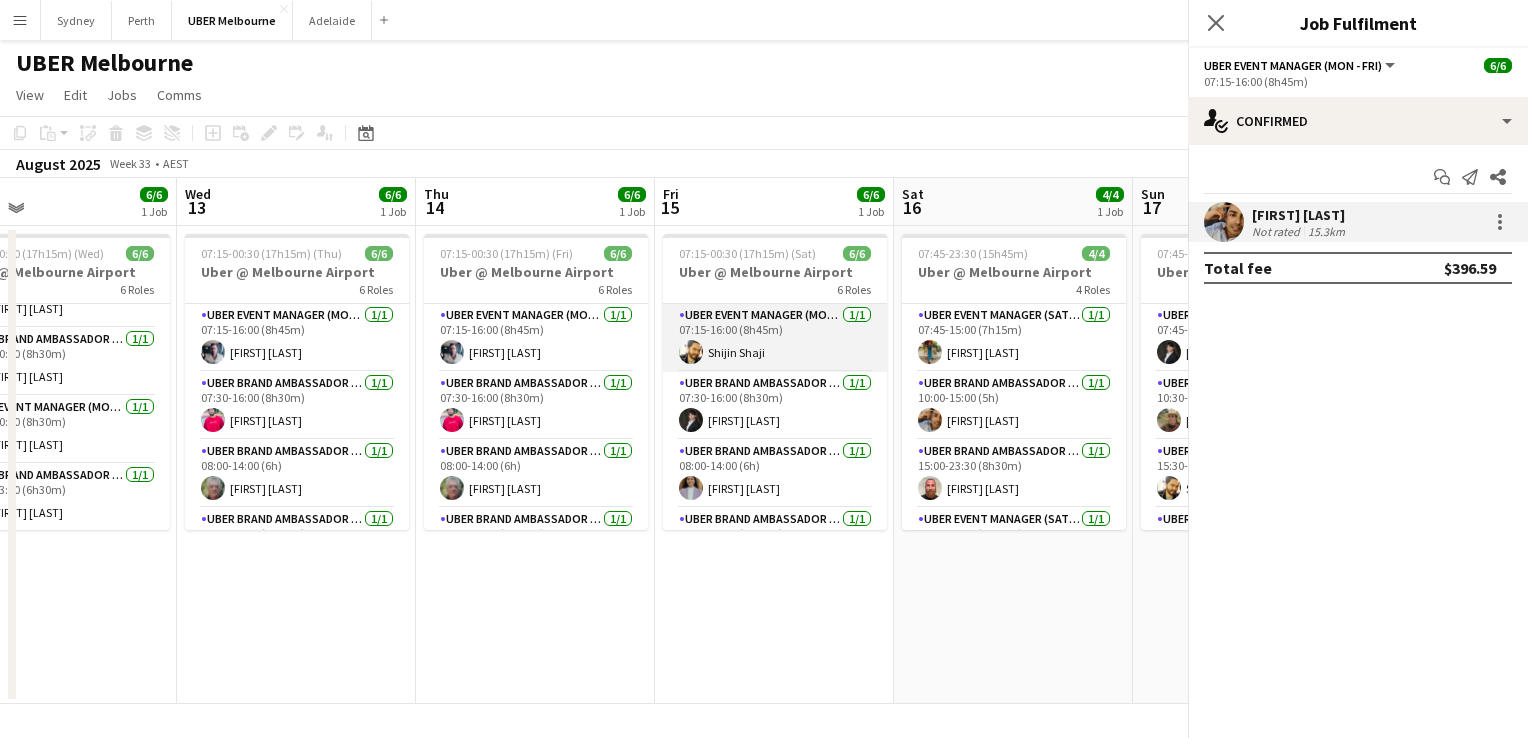 scroll, scrollTop: 180, scrollLeft: 0, axis: vertical 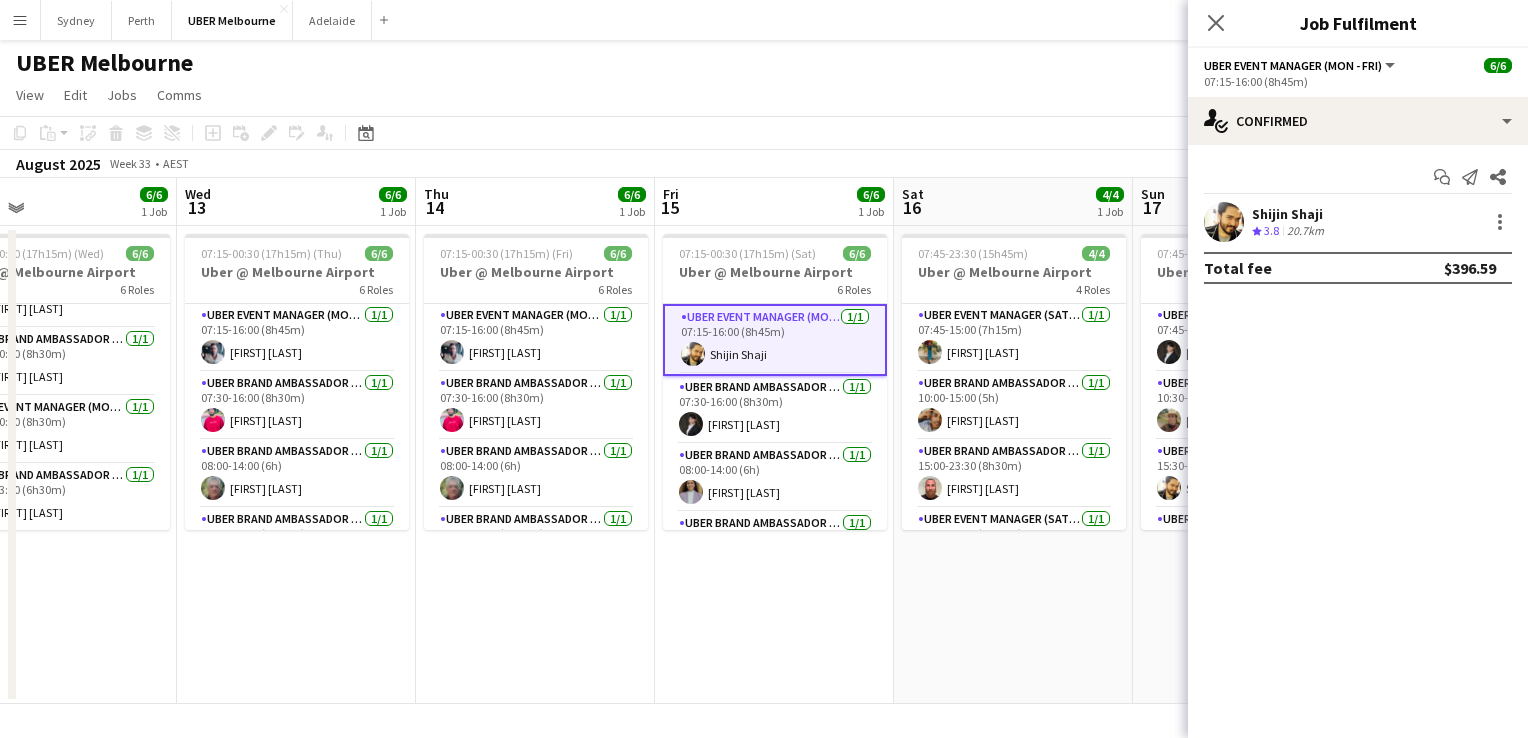 click on "Shijin Shaji" at bounding box center (1290, 214) 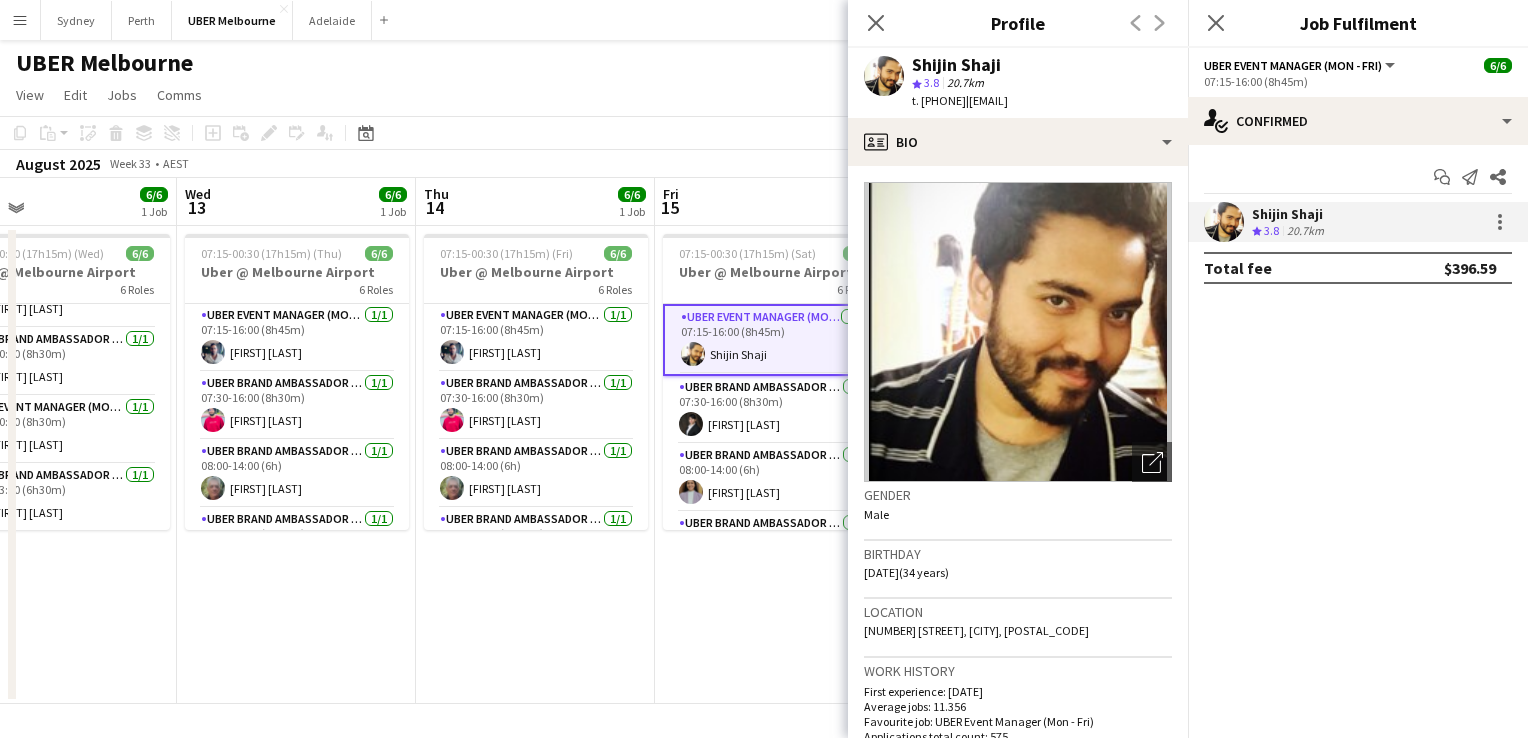 drag, startPoint x: 993, startPoint y: 102, endPoint x: 939, endPoint y: 105, distance: 54.08327 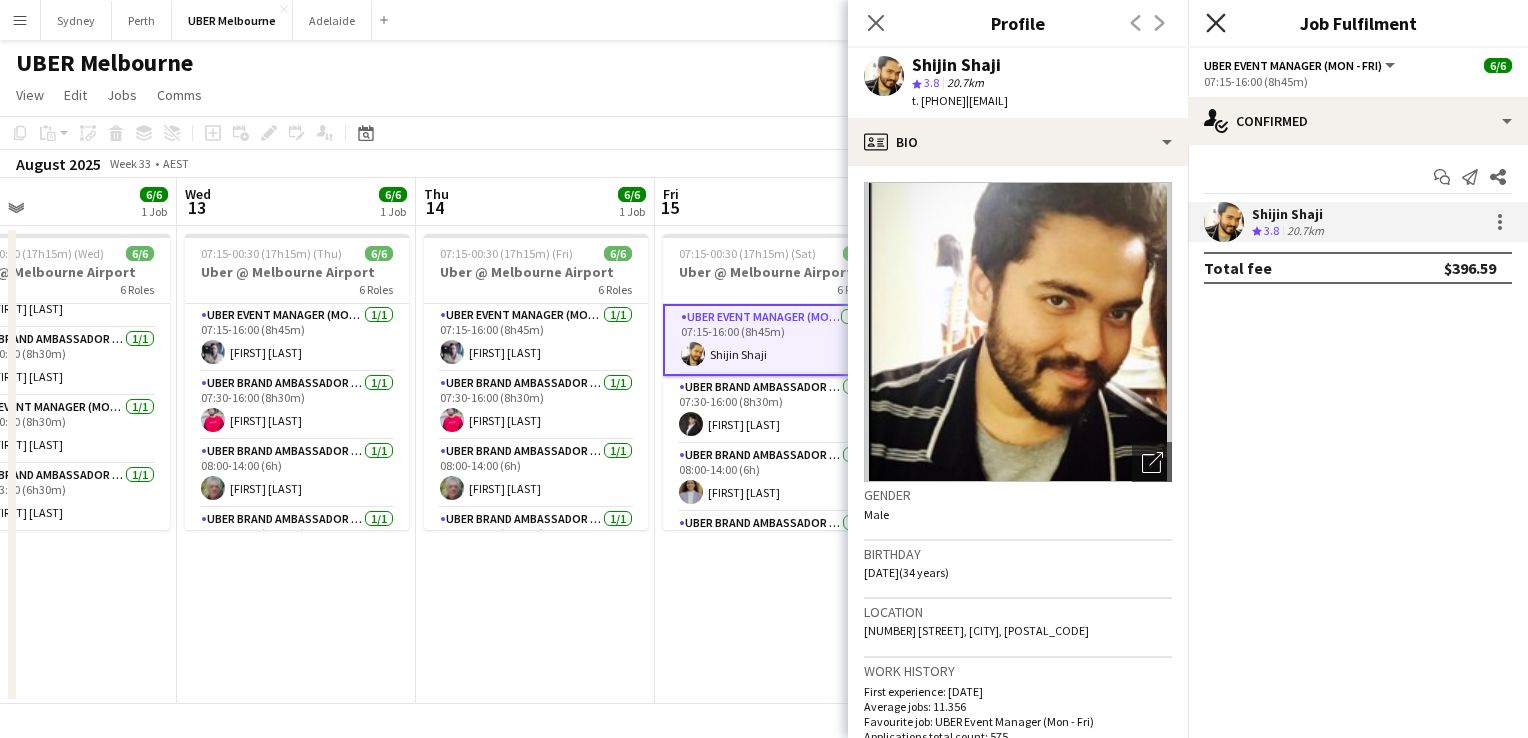 click on "Close pop-in" 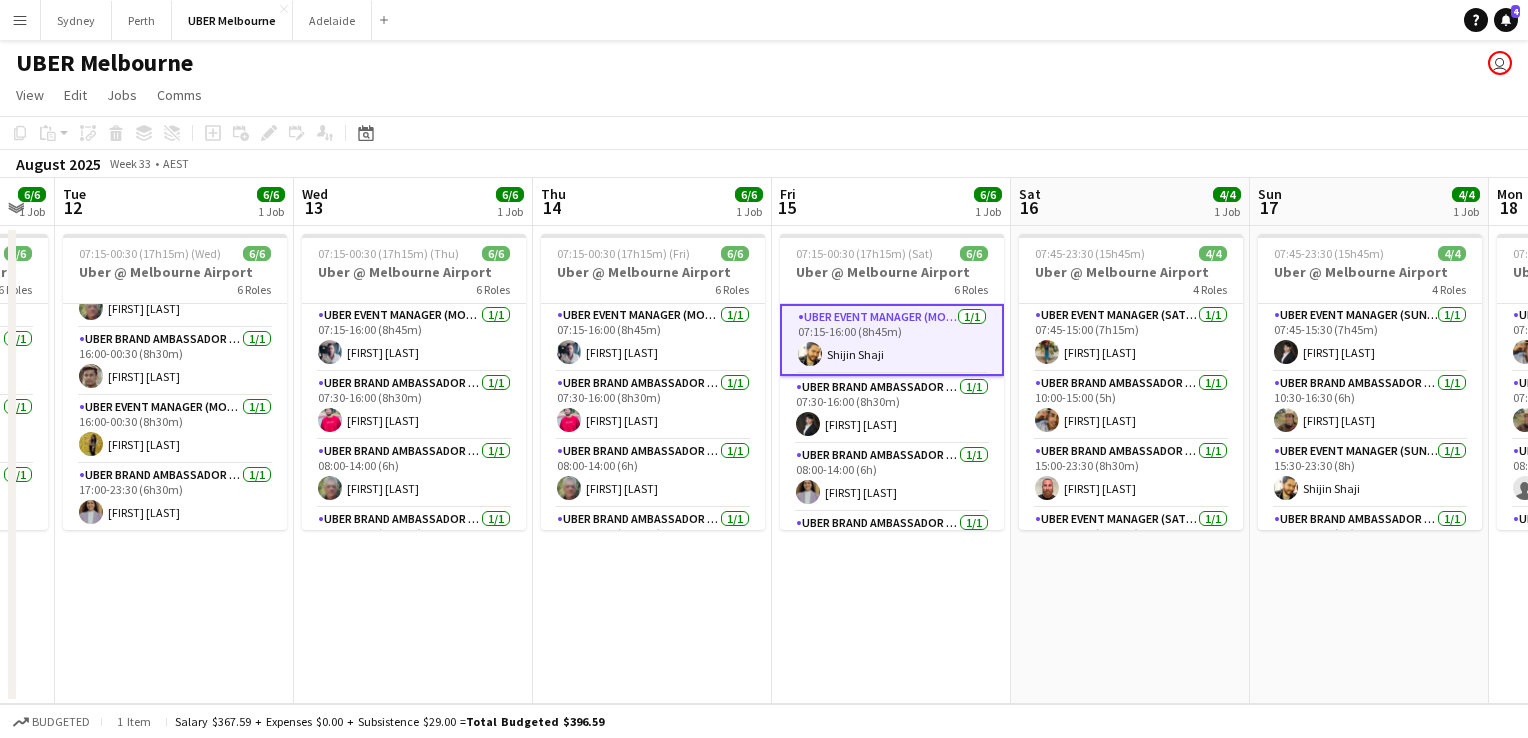 scroll, scrollTop: 0, scrollLeft: 664, axis: horizontal 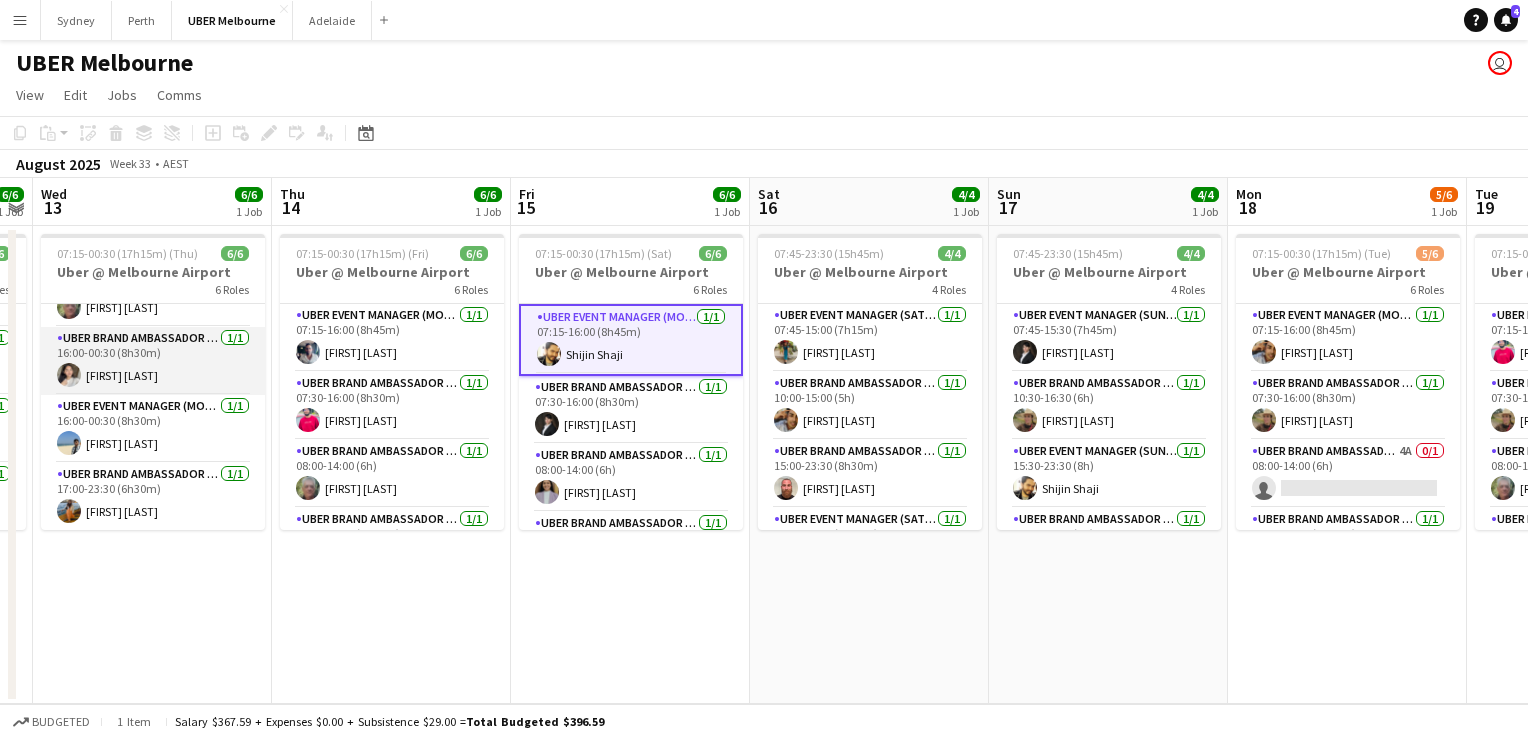 click on "[FIRST] [LAST]" at bounding box center (153, 361) 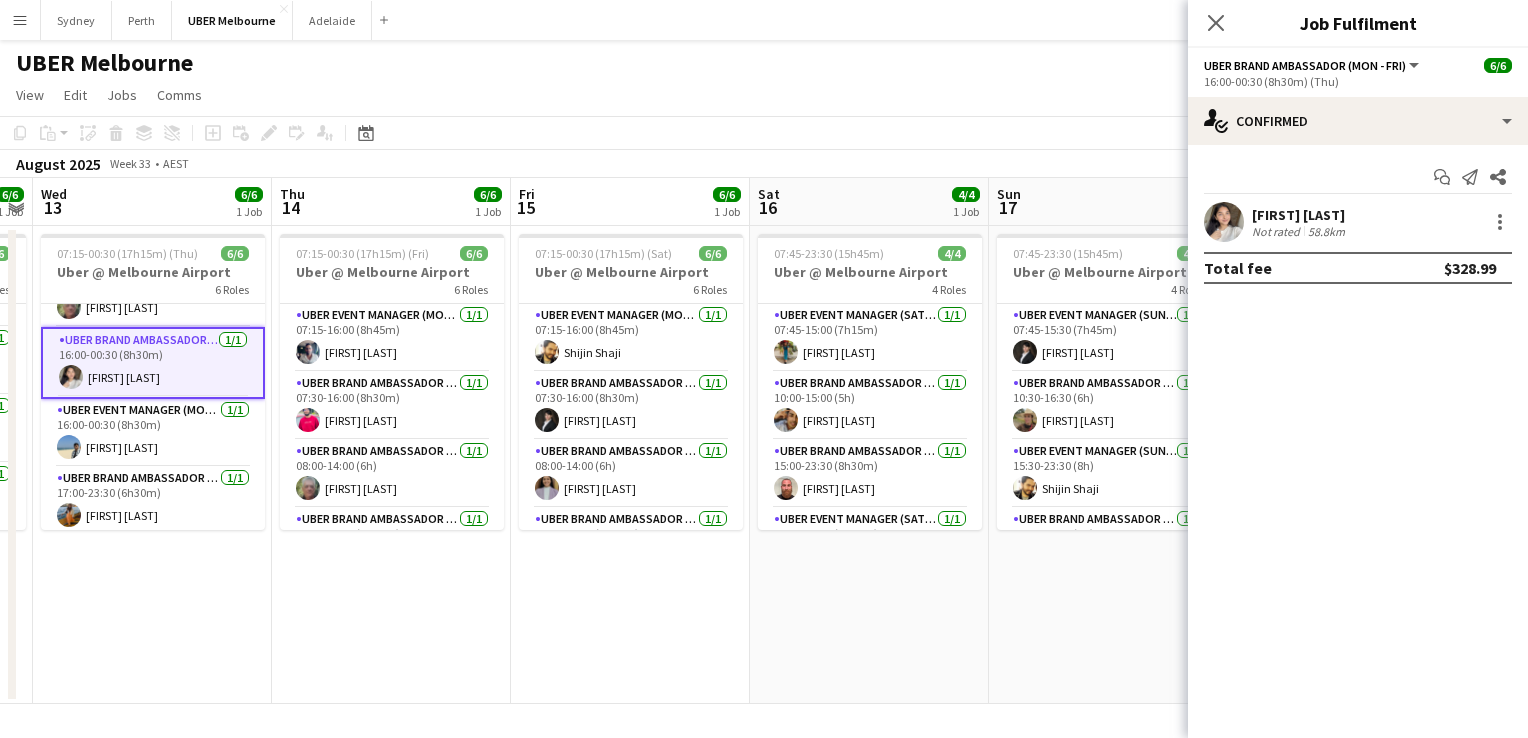 click on "[FIRST] [LAST]" at bounding box center [1300, 215] 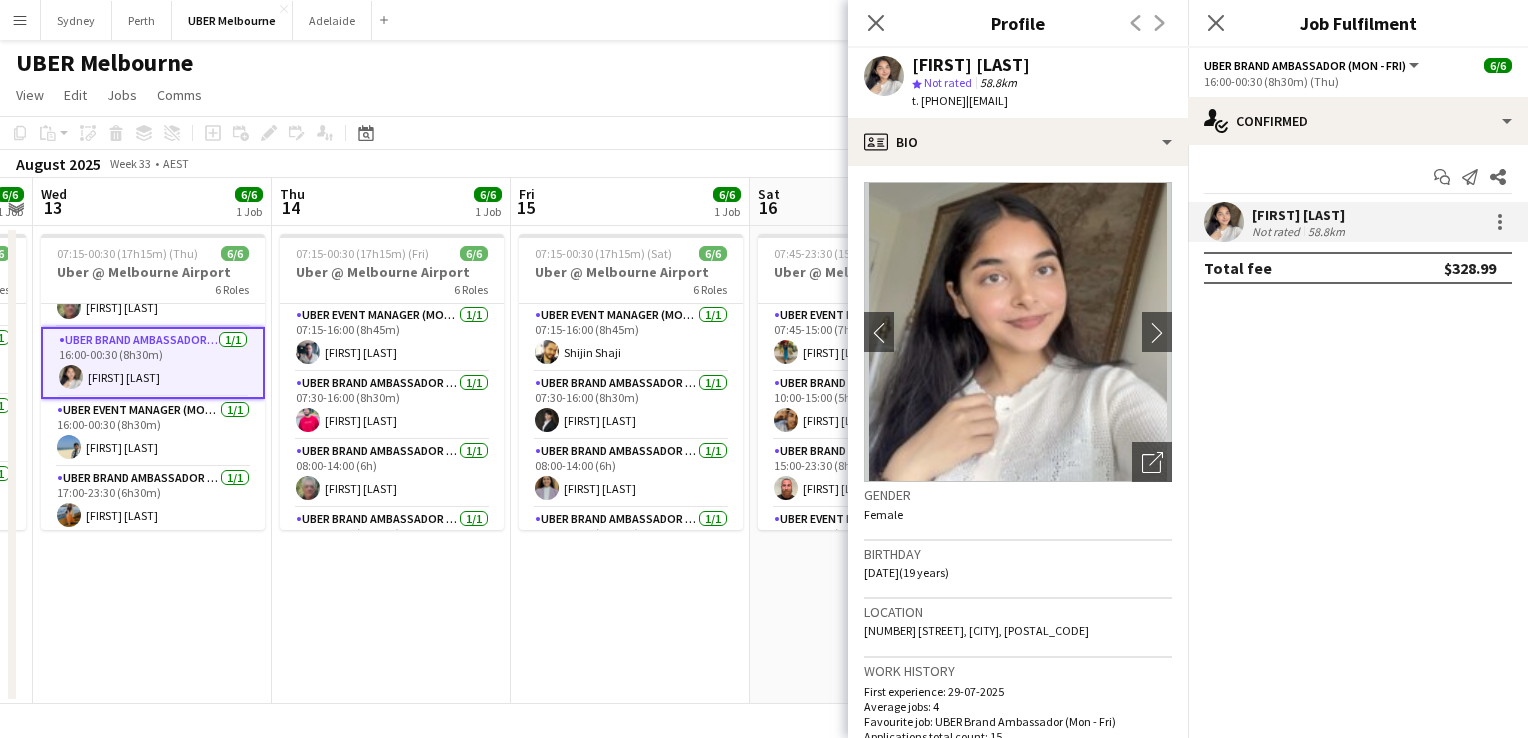 drag, startPoint x: 992, startPoint y: 104, endPoint x: 939, endPoint y: 106, distance: 53.037724 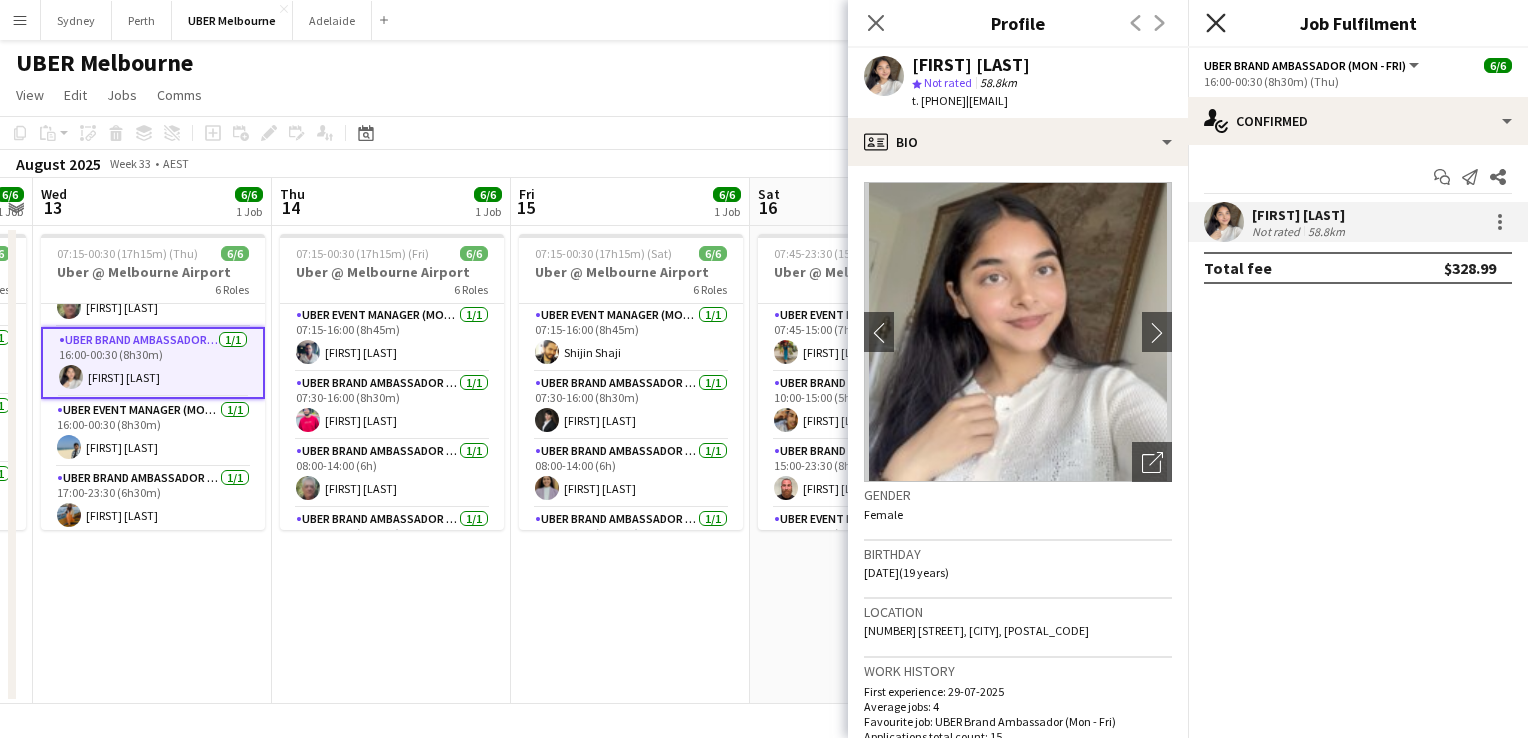 click 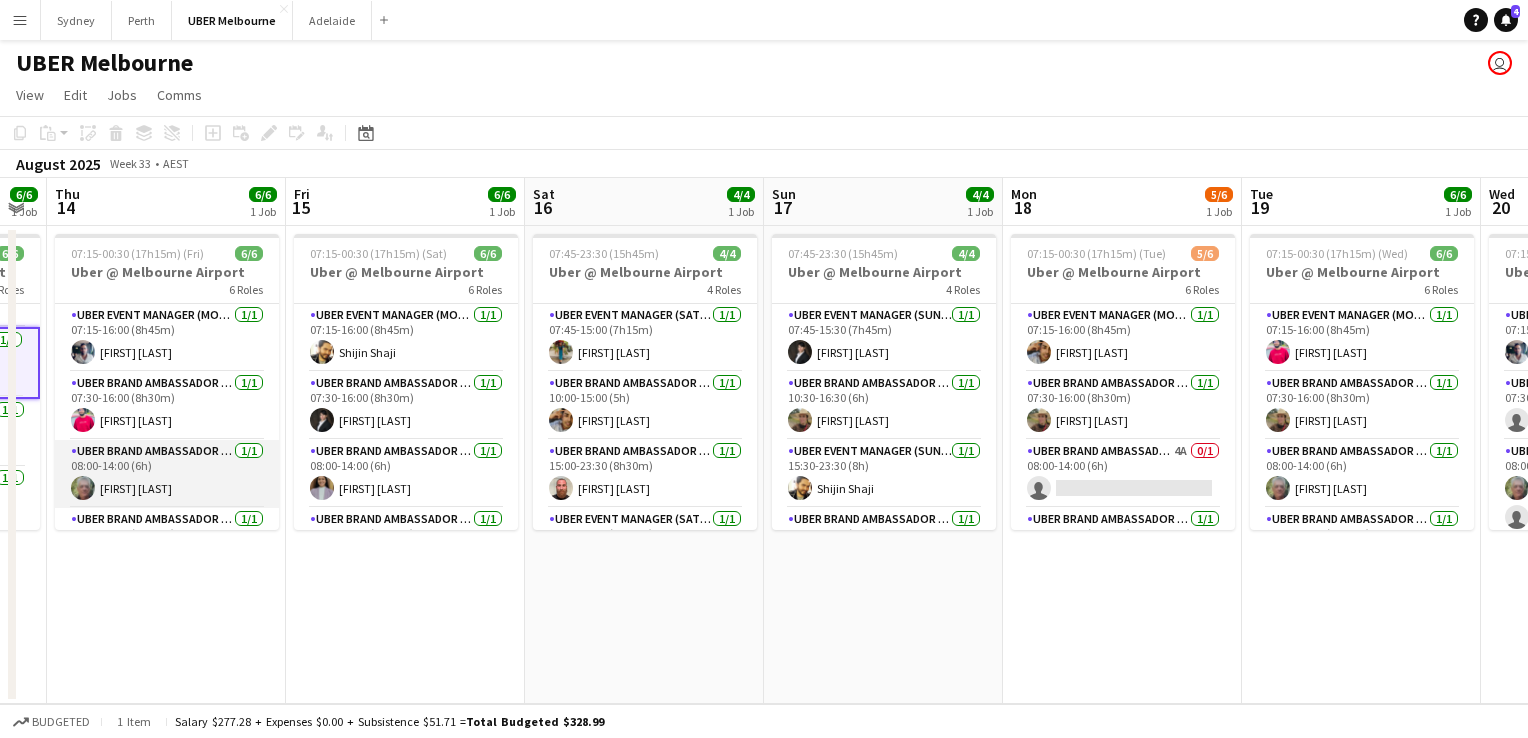 scroll, scrollTop: 0, scrollLeft: 702, axis: horizontal 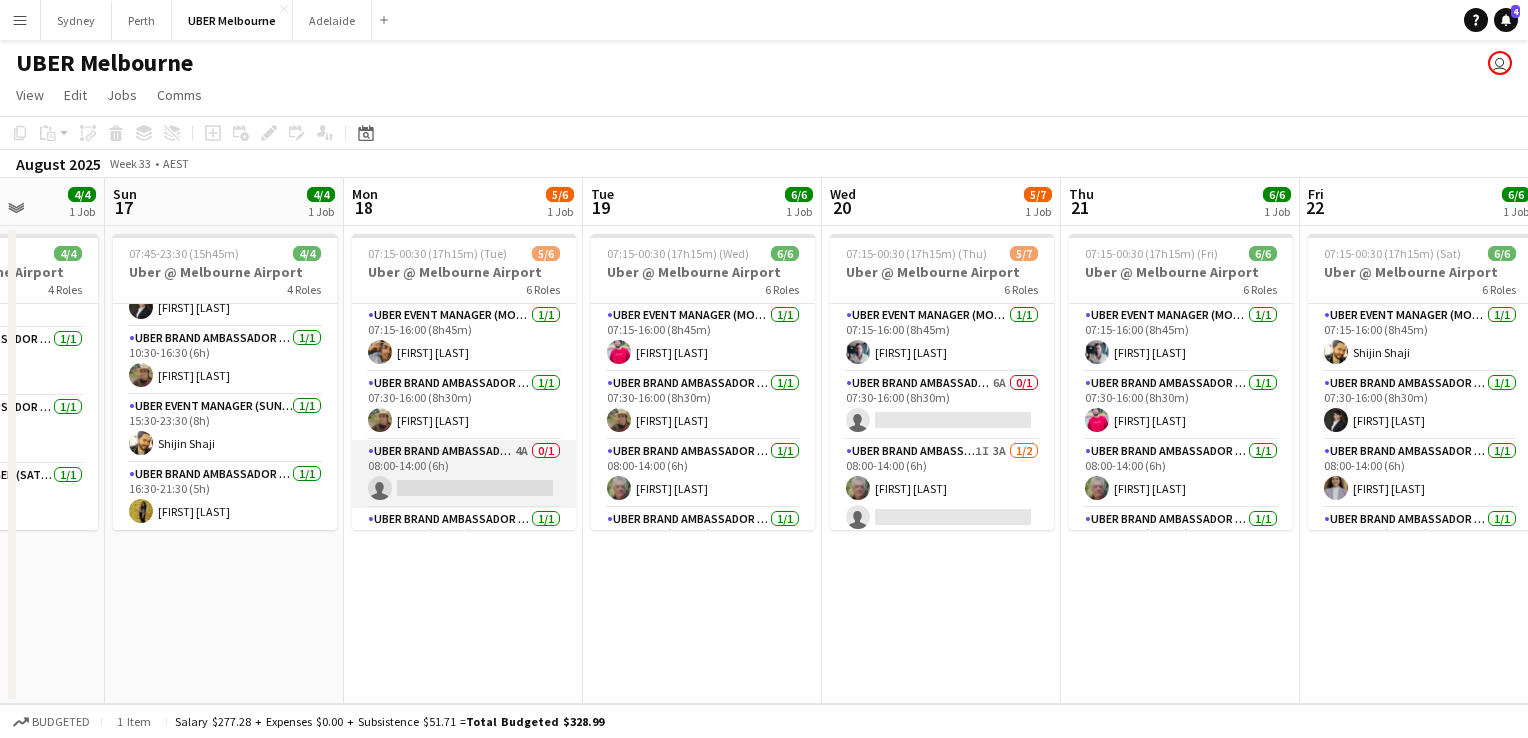 click on "UBER Brand Ambassador (Mon - Fri)   4A   0/1   08:00-14:00 (6h)
single-neutral-actions" at bounding box center [464, 474] 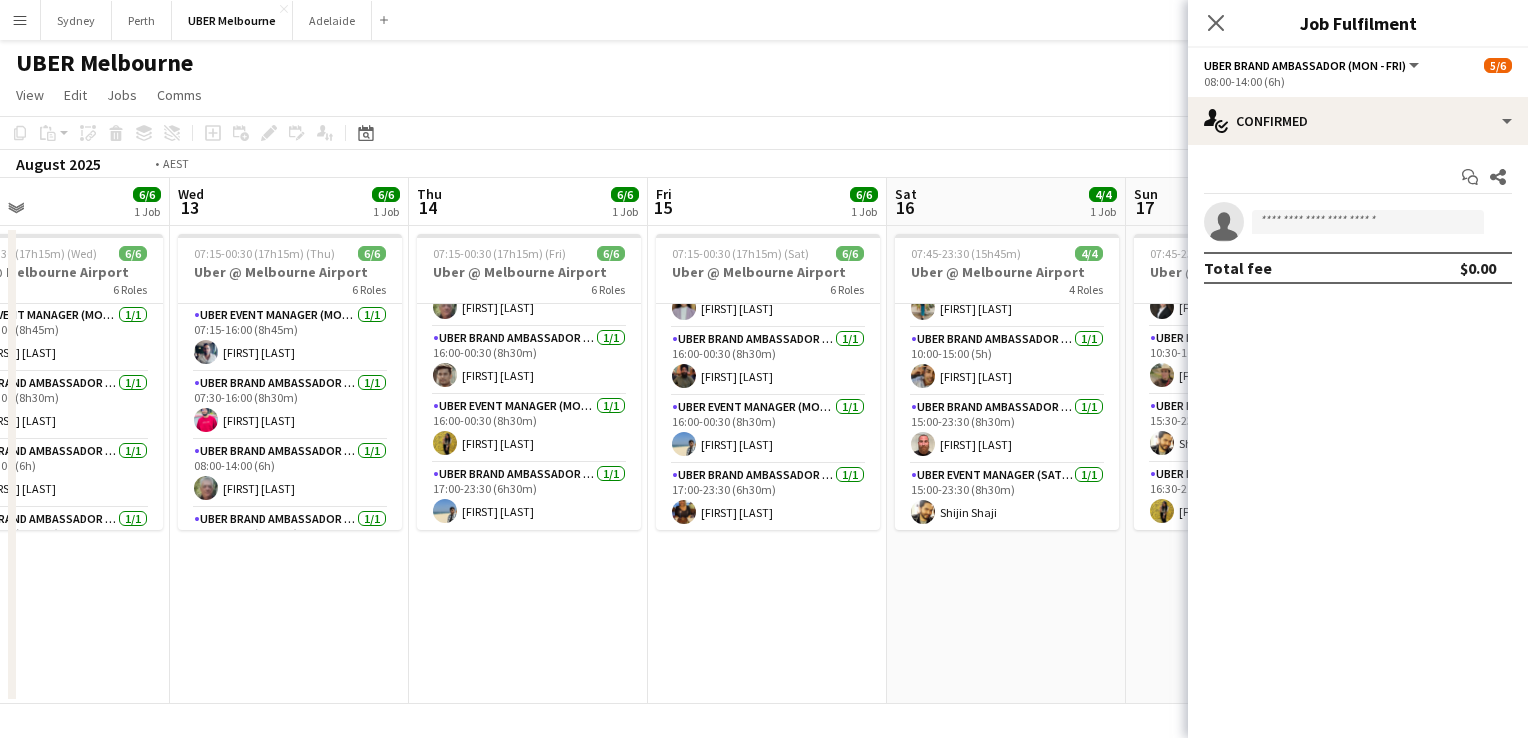 scroll, scrollTop: 0, scrollLeft: 460, axis: horizontal 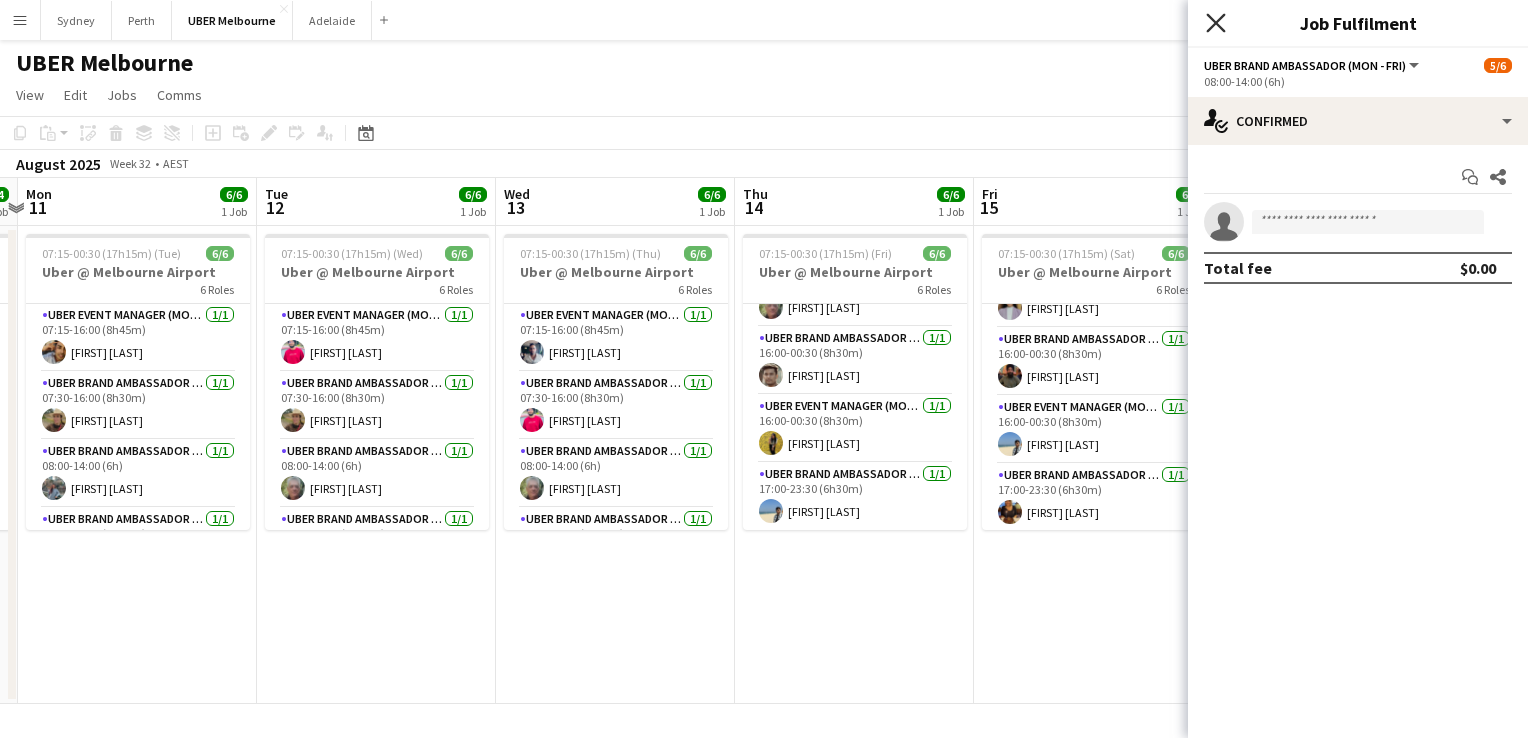 click on "Close pop-in" 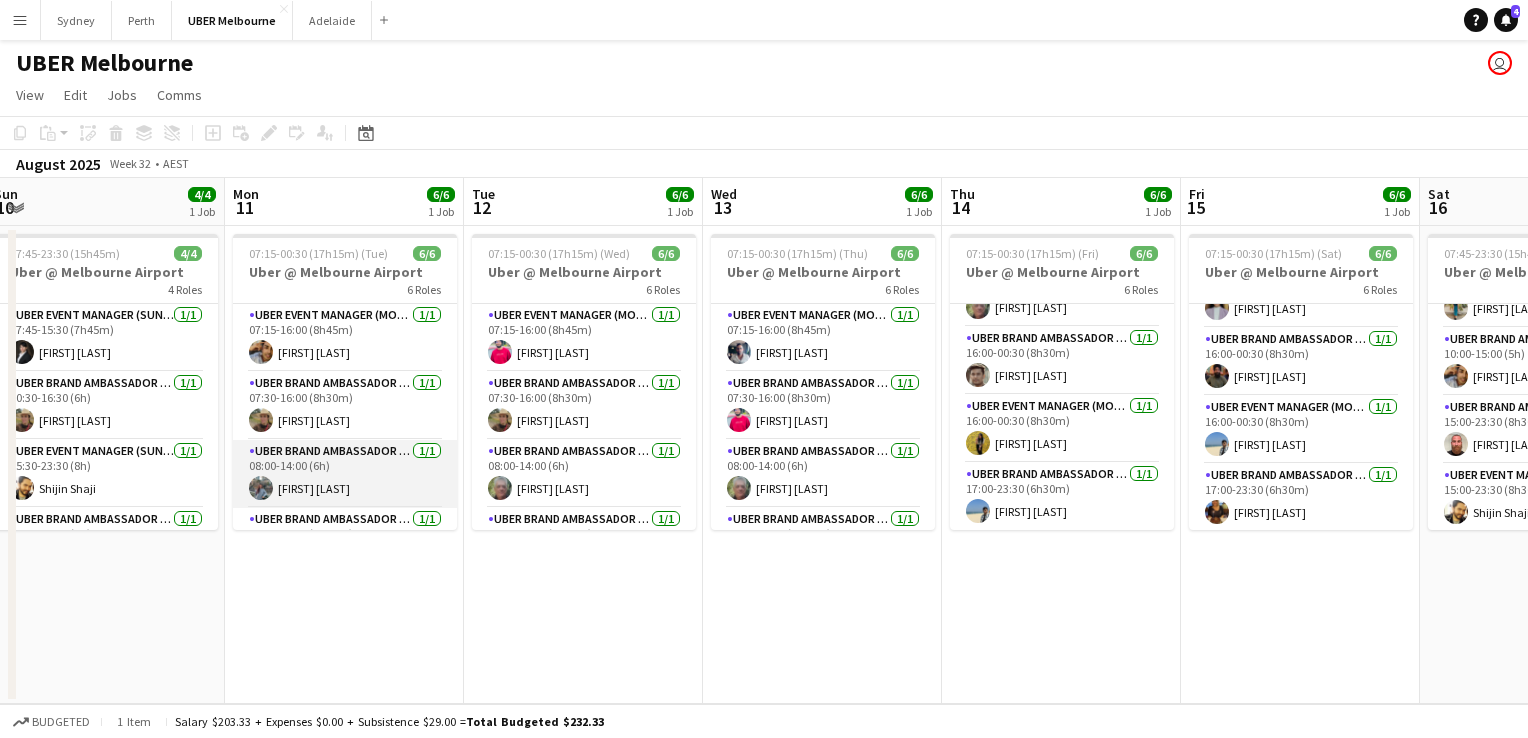 scroll, scrollTop: 0, scrollLeft: 491, axis: horizontal 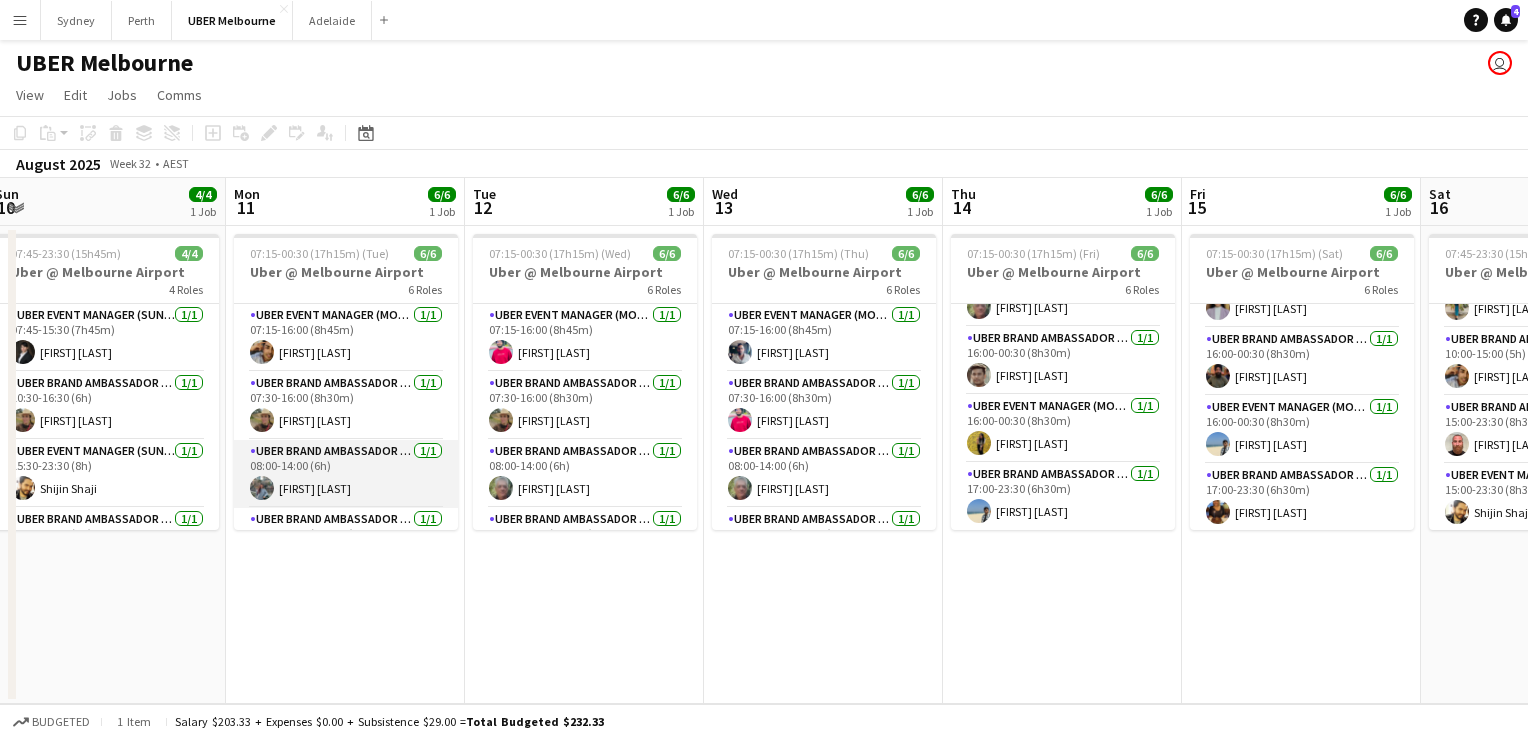 click on "[FIRST] [LAST]" at bounding box center [346, 474] 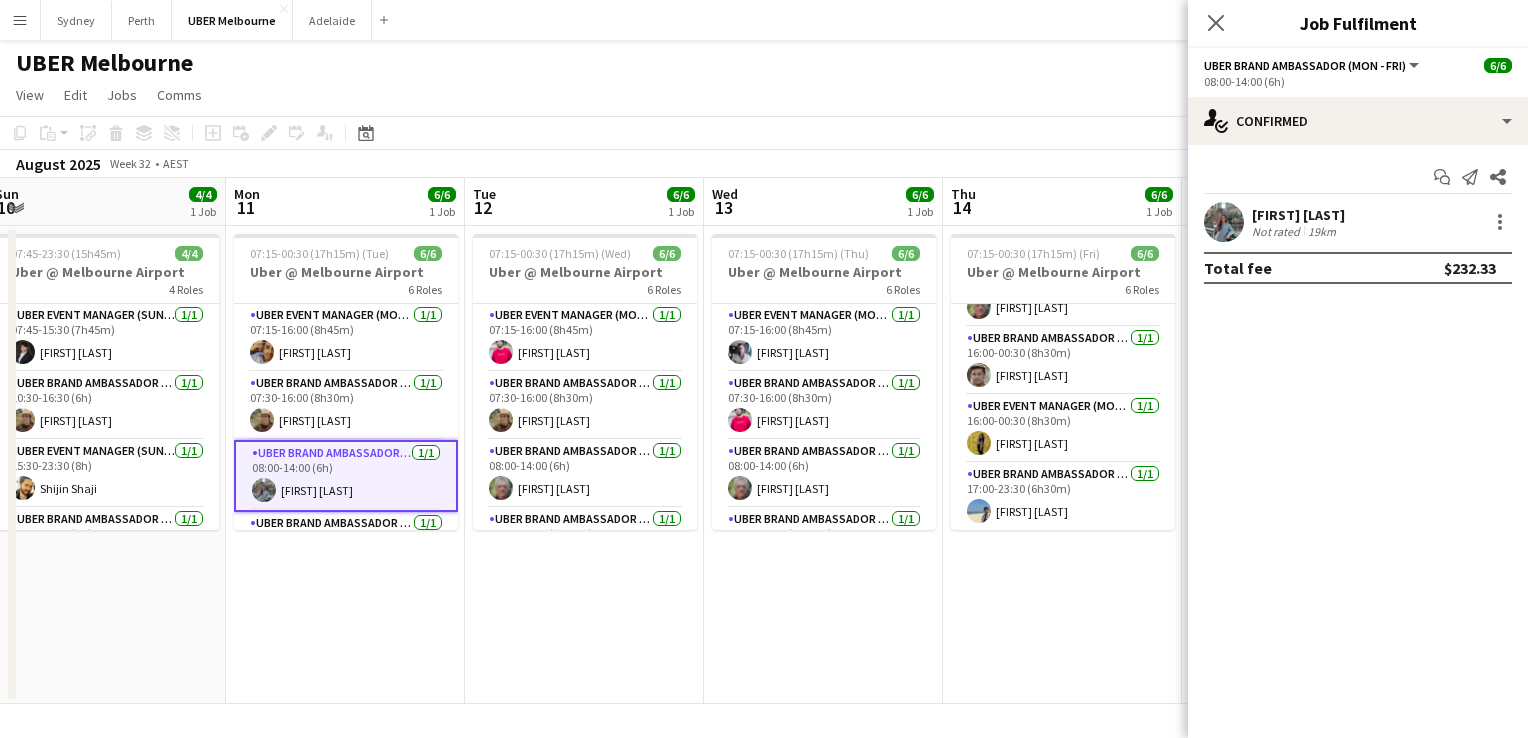 click on "[FIRST] [LAST]" at bounding box center (1298, 215) 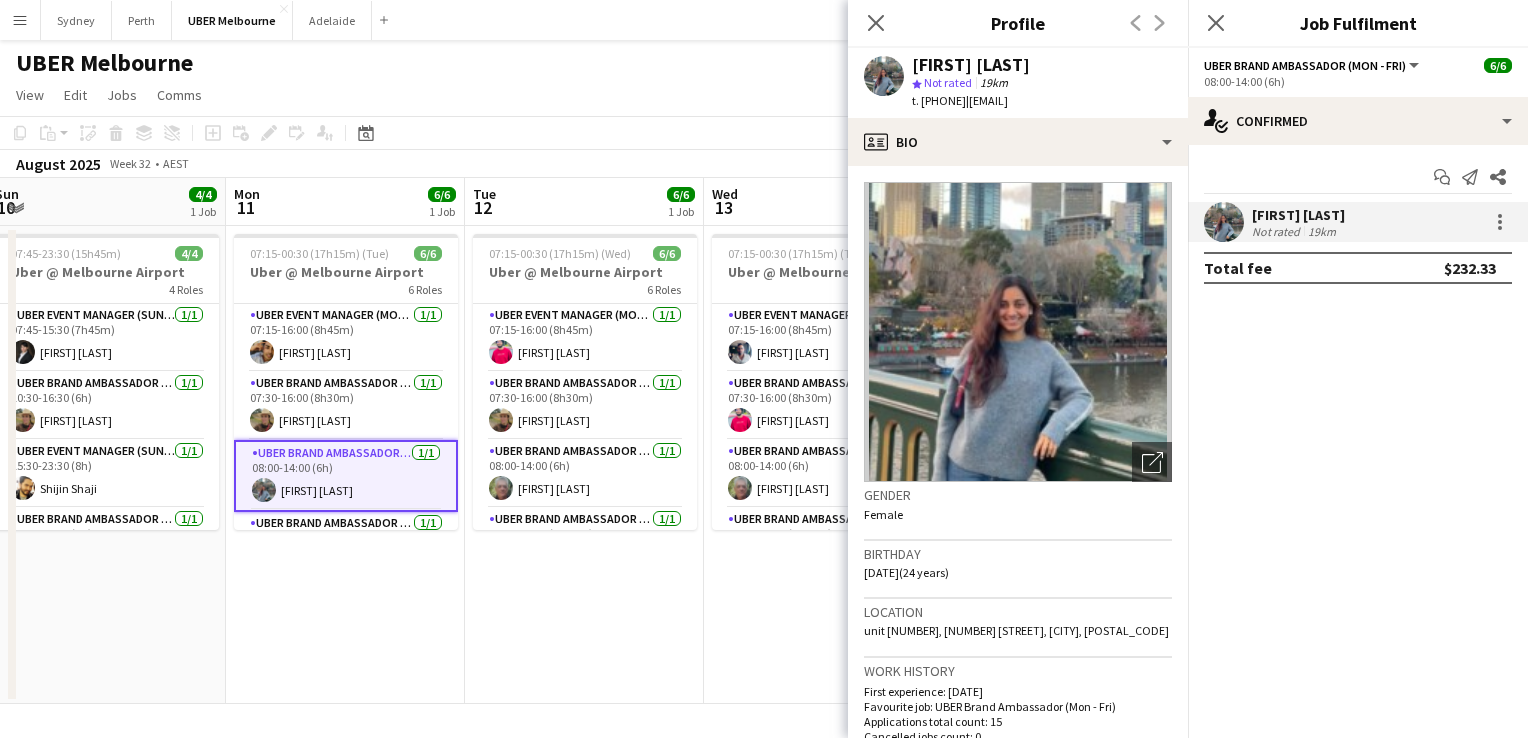 drag, startPoint x: 1108, startPoint y: 105, endPoint x: 1003, endPoint y: 102, distance: 105.04285 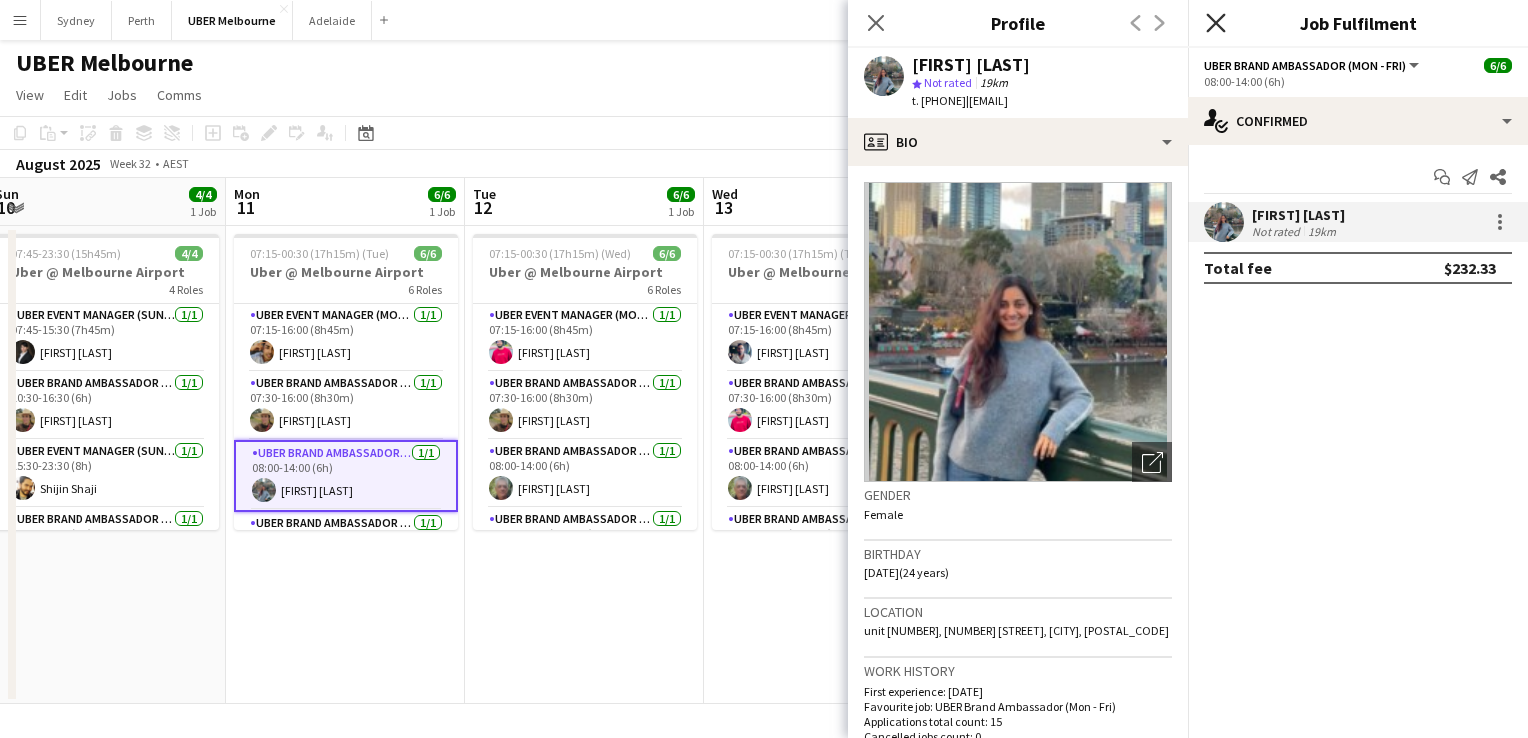 click 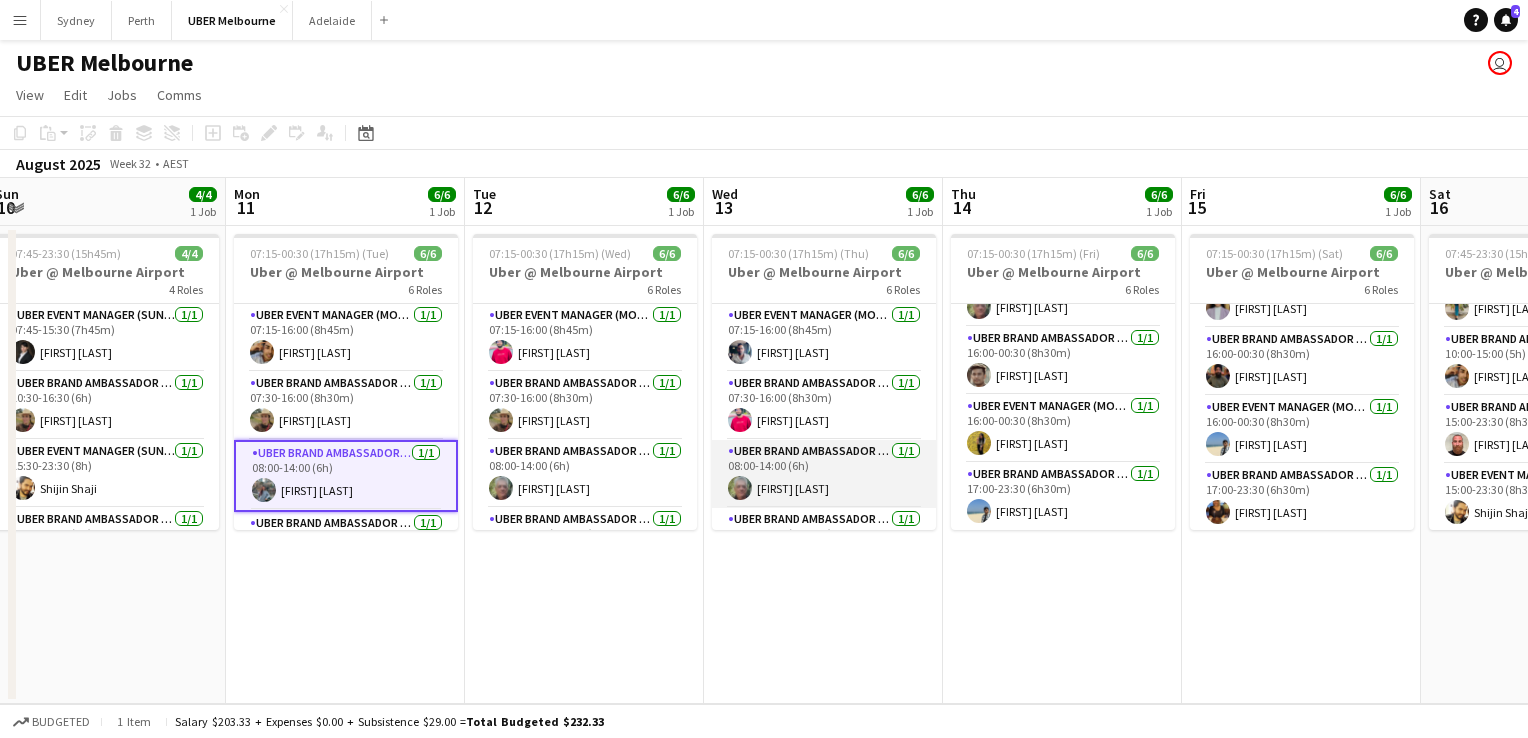 scroll, scrollTop: 181, scrollLeft: 0, axis: vertical 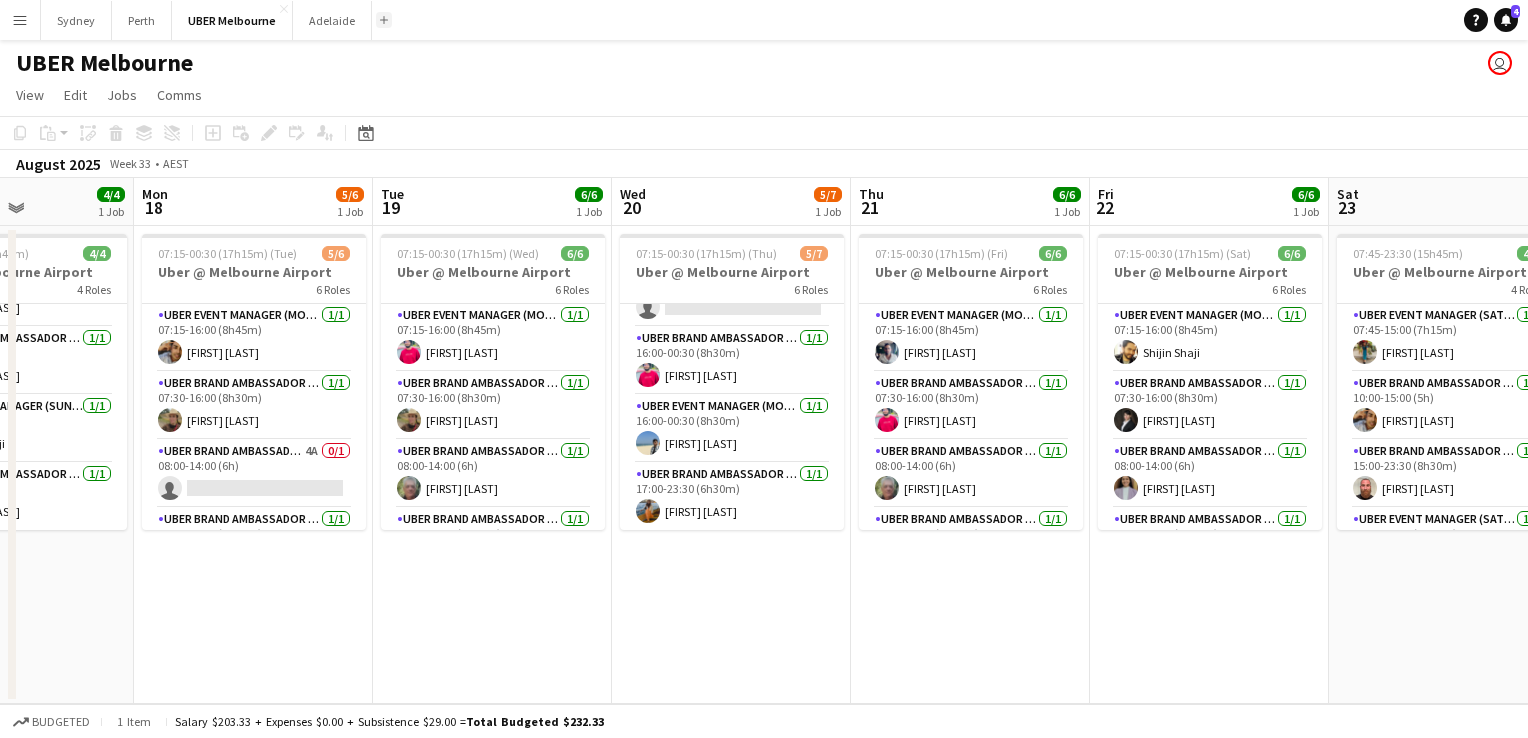 click on "Add" at bounding box center (384, 20) 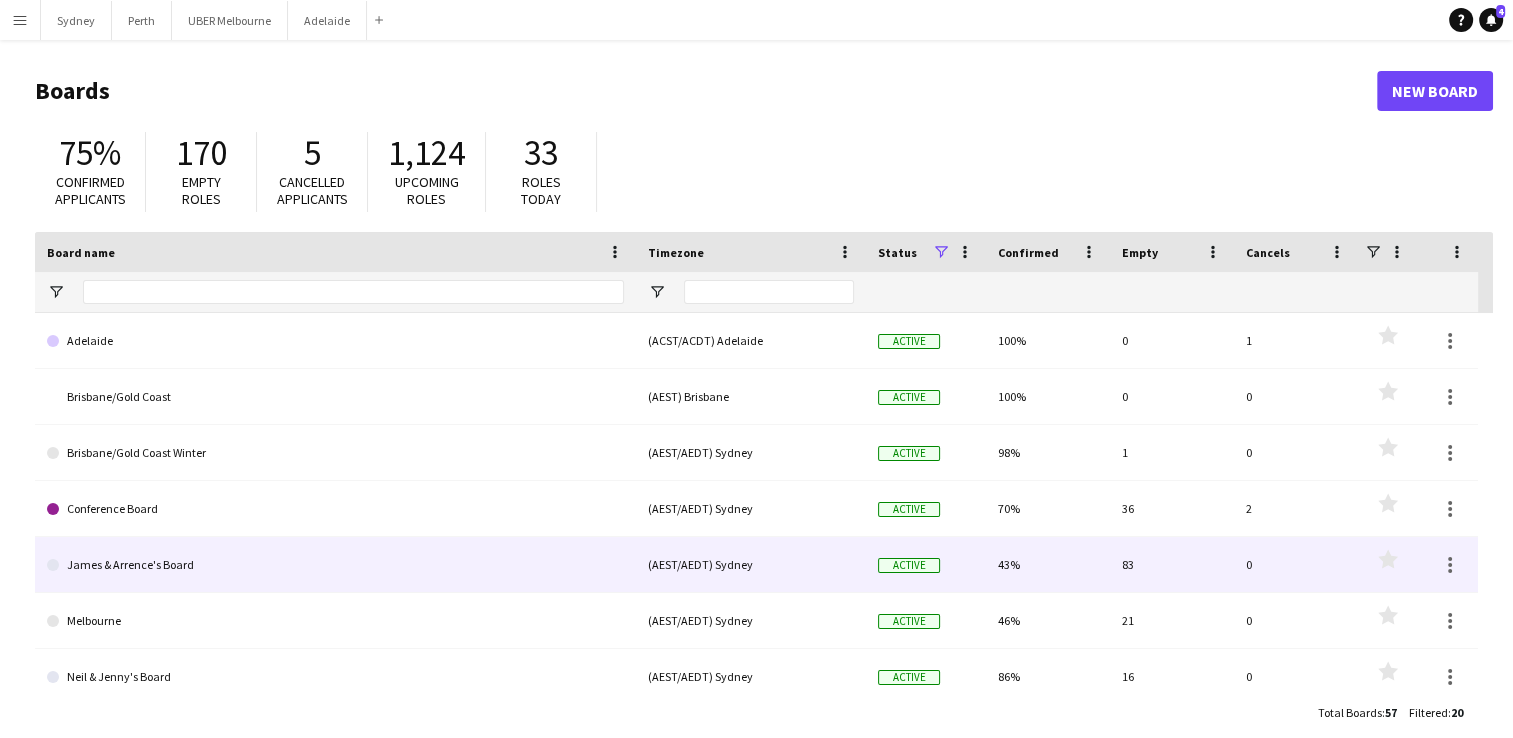 scroll, scrollTop: 504, scrollLeft: 0, axis: vertical 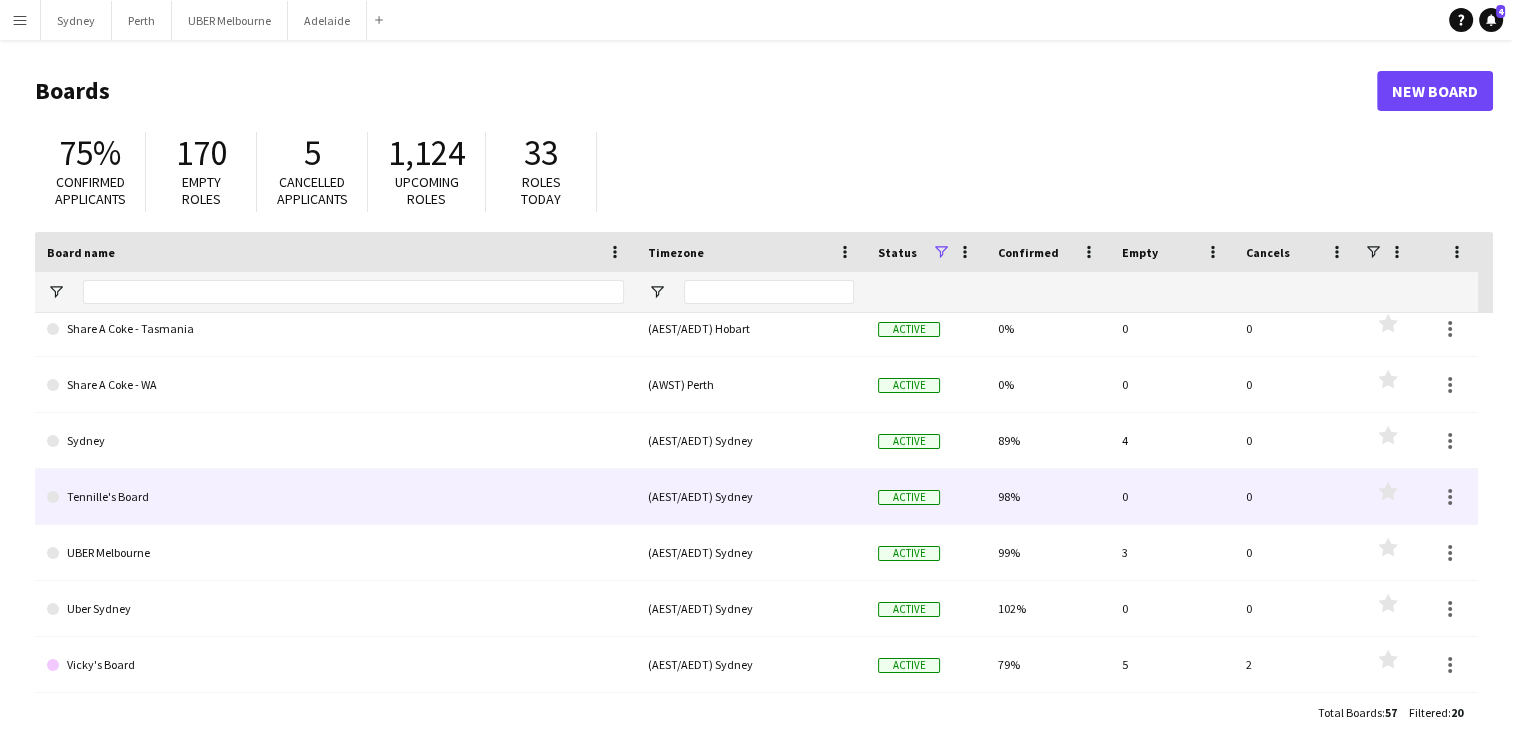click on "Tennille's Board" 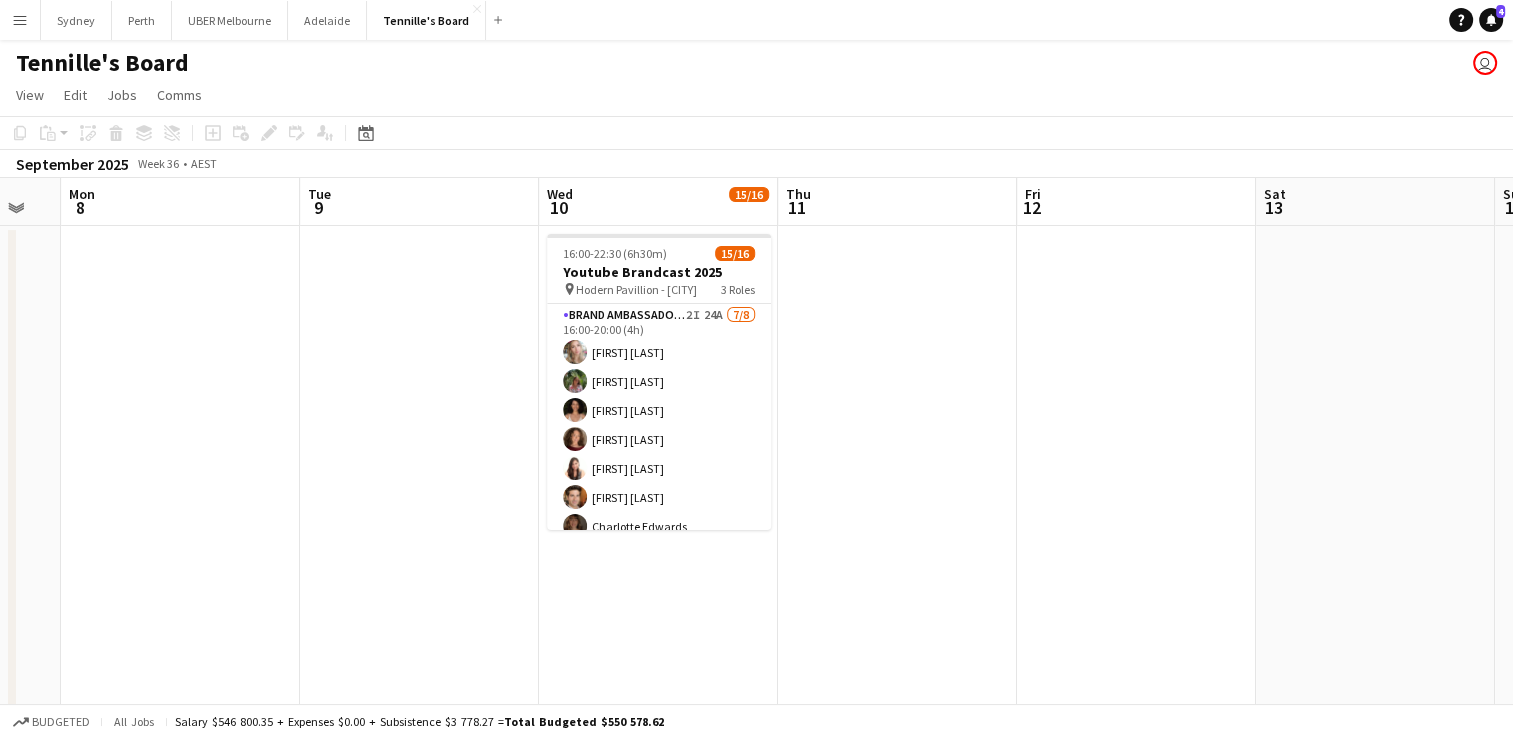 scroll, scrollTop: 0, scrollLeft: 893, axis: horizontal 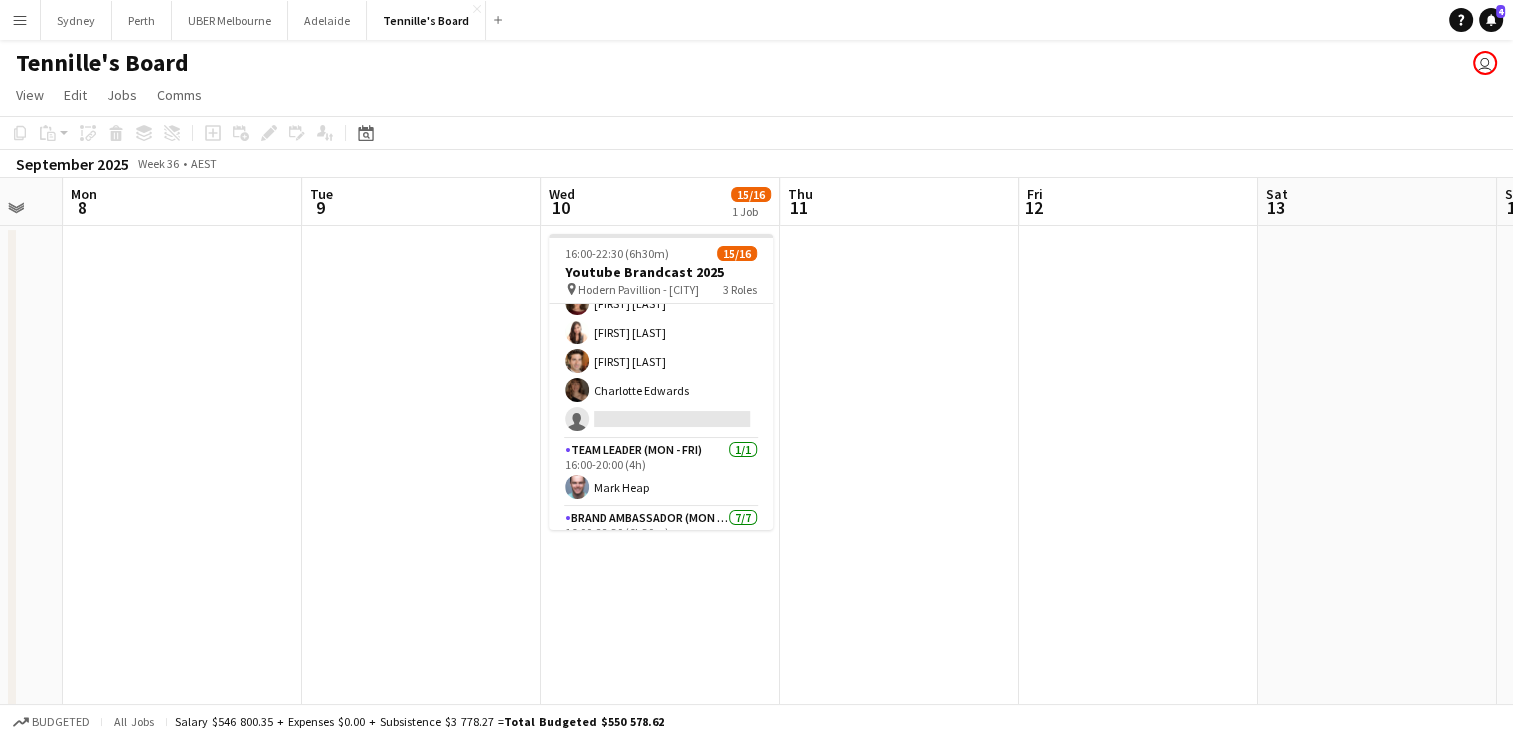 click at bounding box center [182, 577] 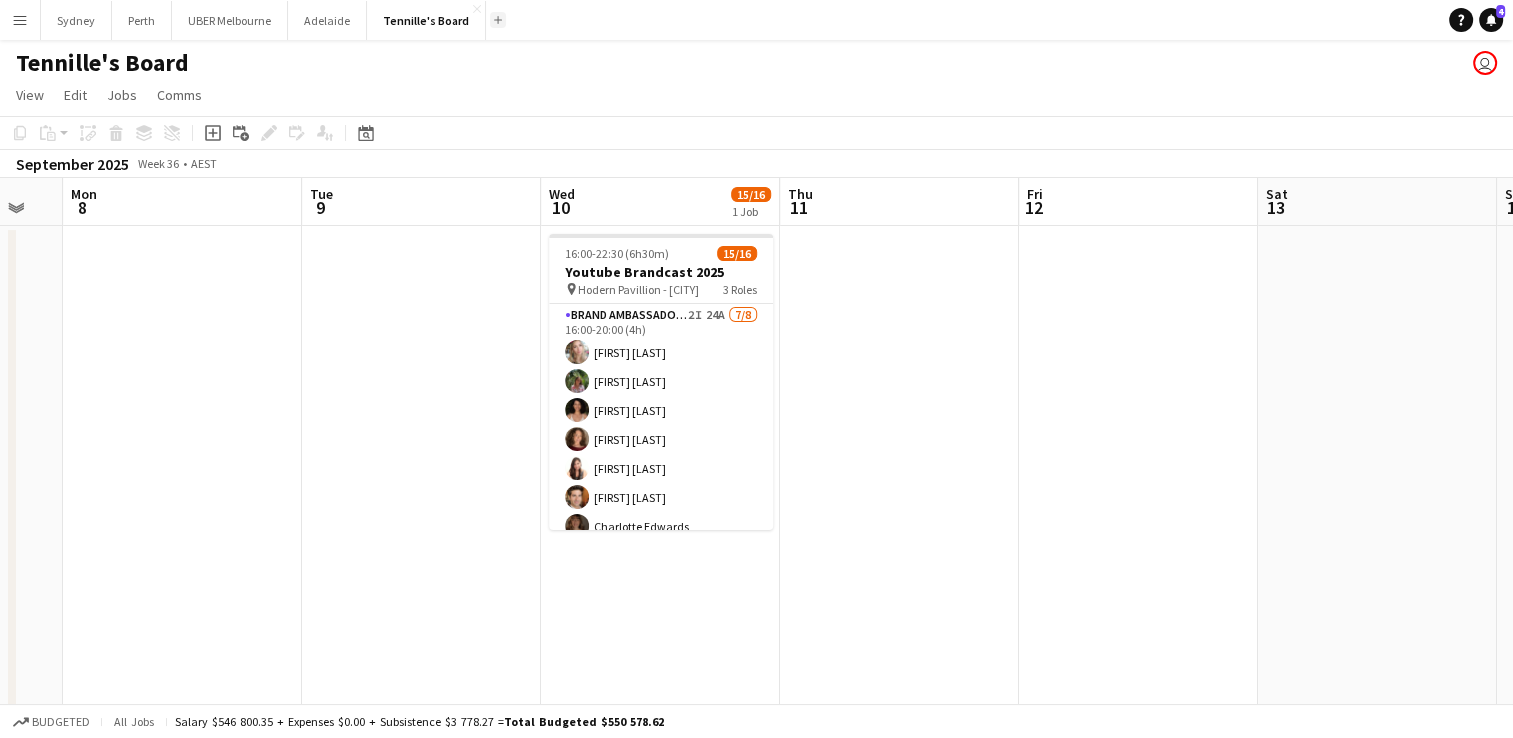 click on "Add" at bounding box center (498, 20) 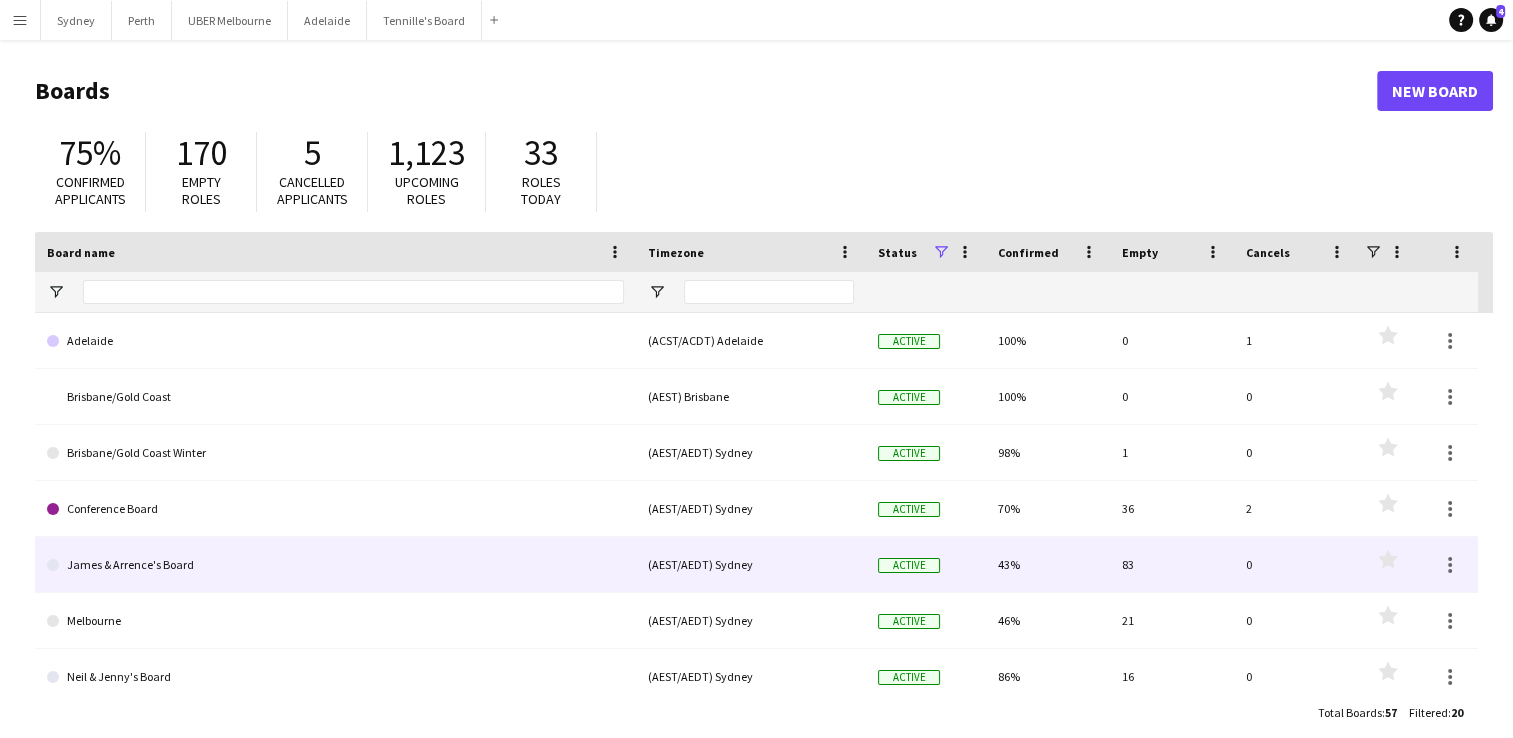 scroll, scrollTop: 495, scrollLeft: 0, axis: vertical 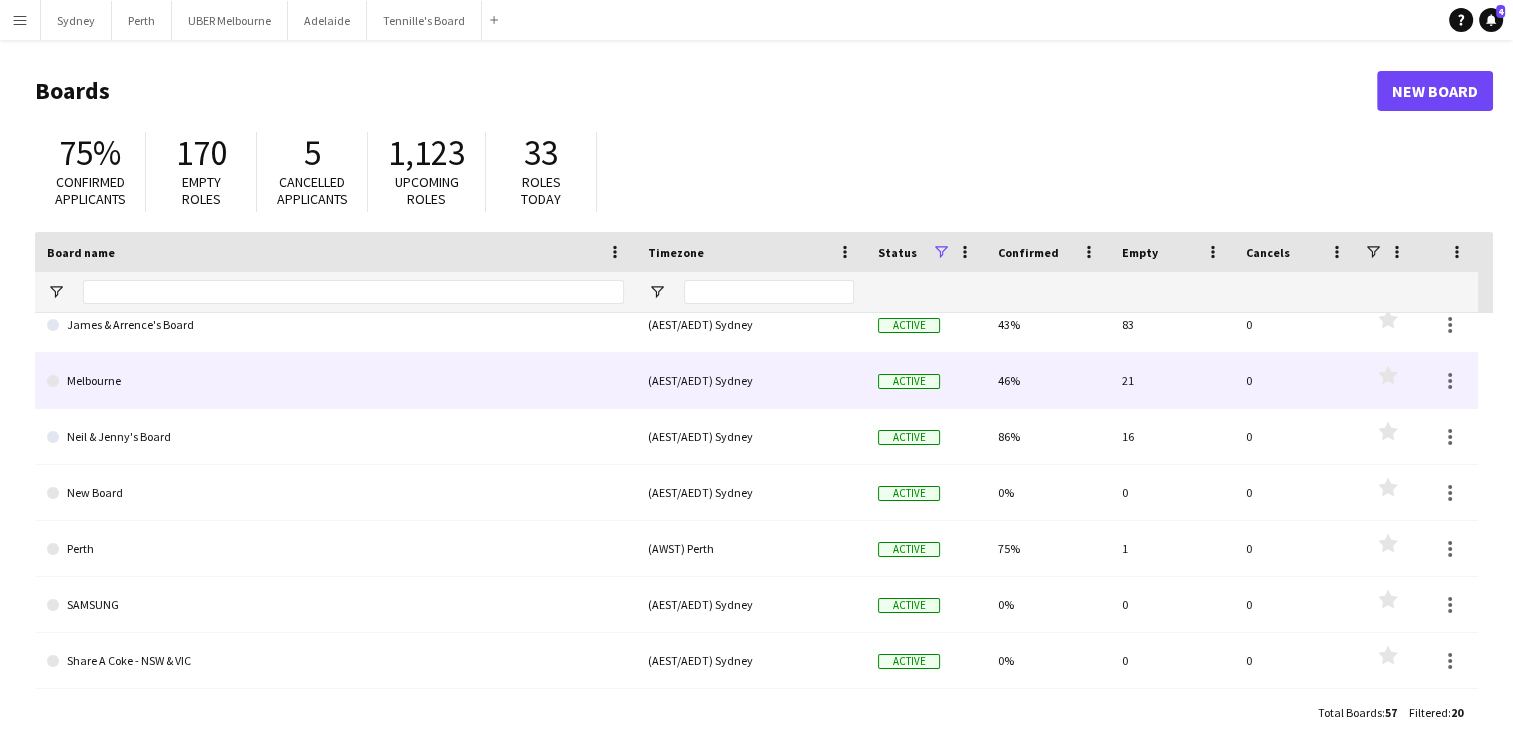 click on "Melbourne" 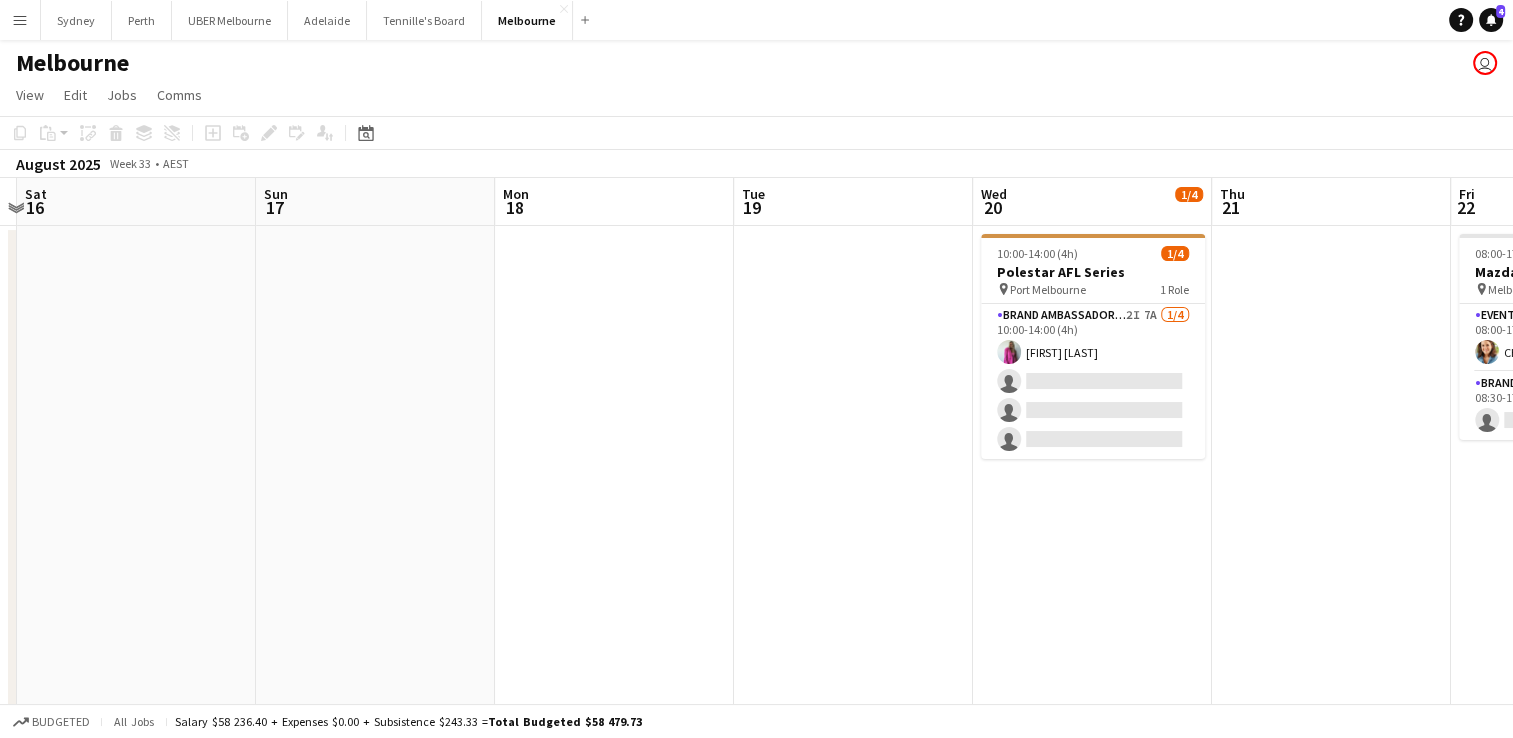 scroll, scrollTop: 0, scrollLeft: 938, axis: horizontal 